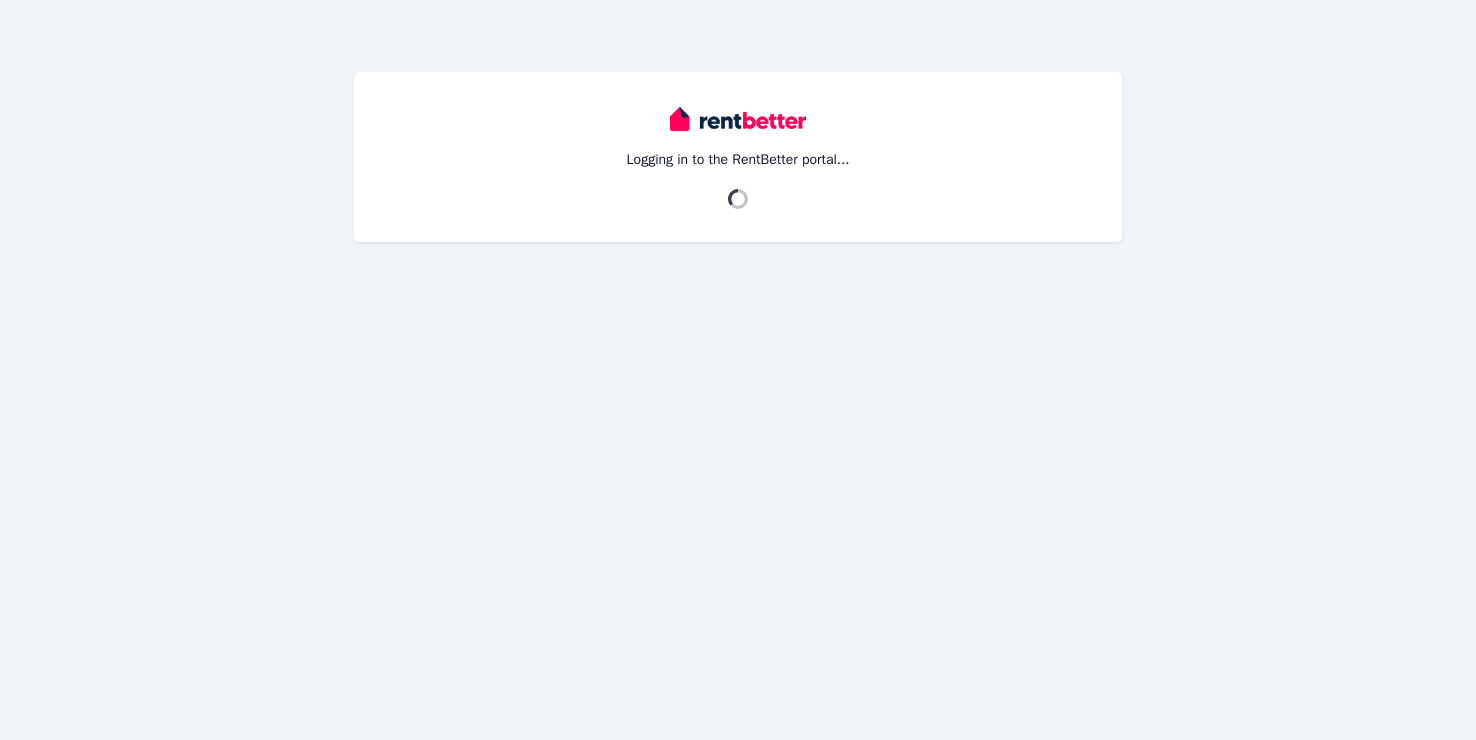 scroll, scrollTop: 0, scrollLeft: 0, axis: both 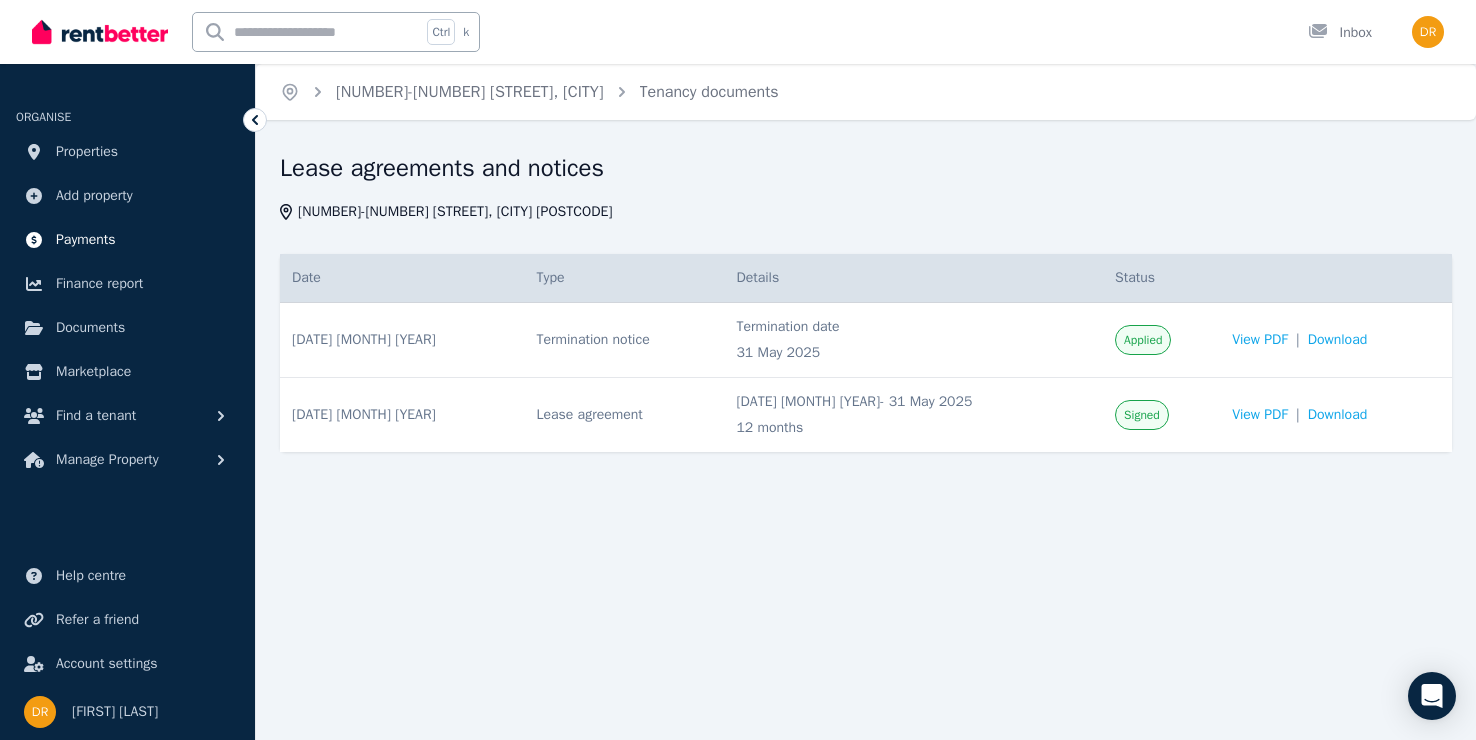 click on "Payments" at bounding box center [86, 240] 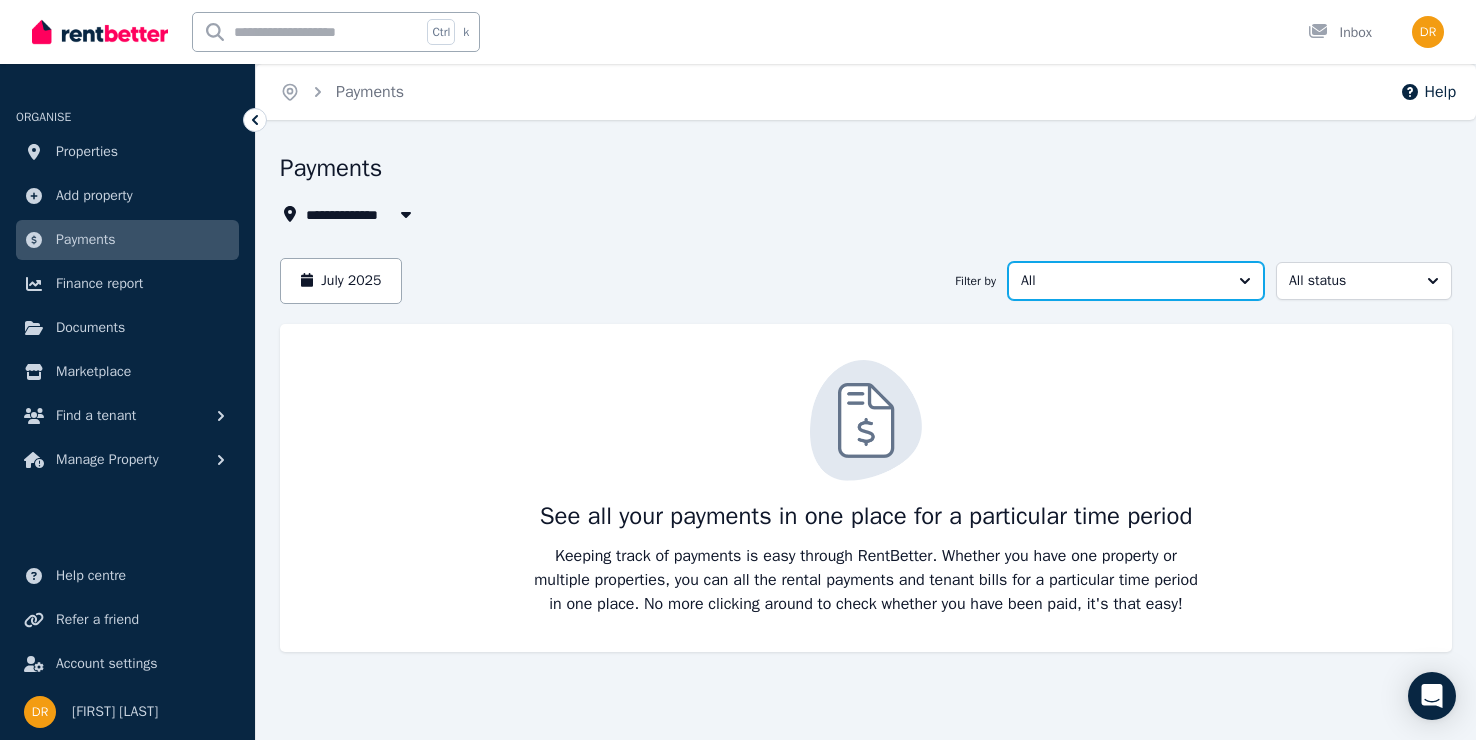 click on "All" at bounding box center [1122, 281] 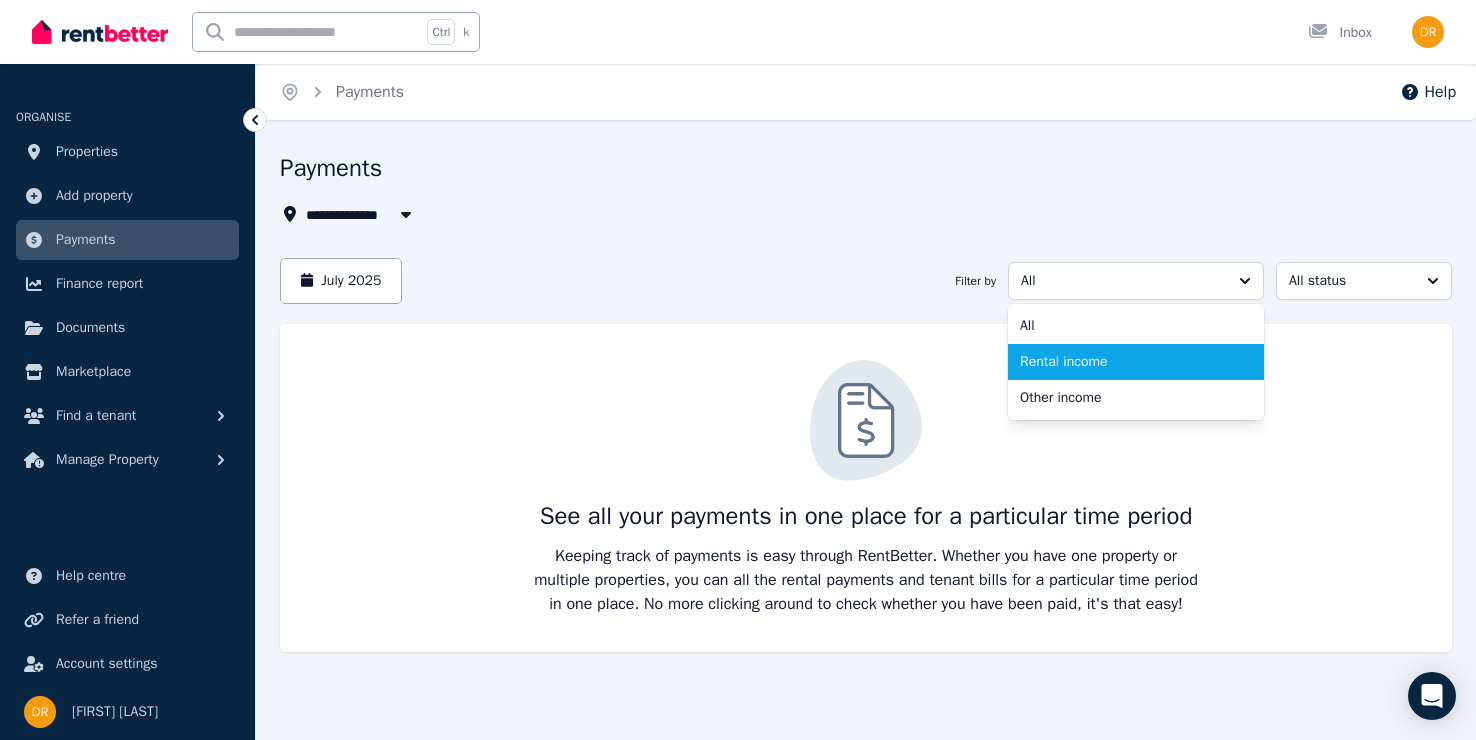 click on "Rental income" at bounding box center (1124, 362) 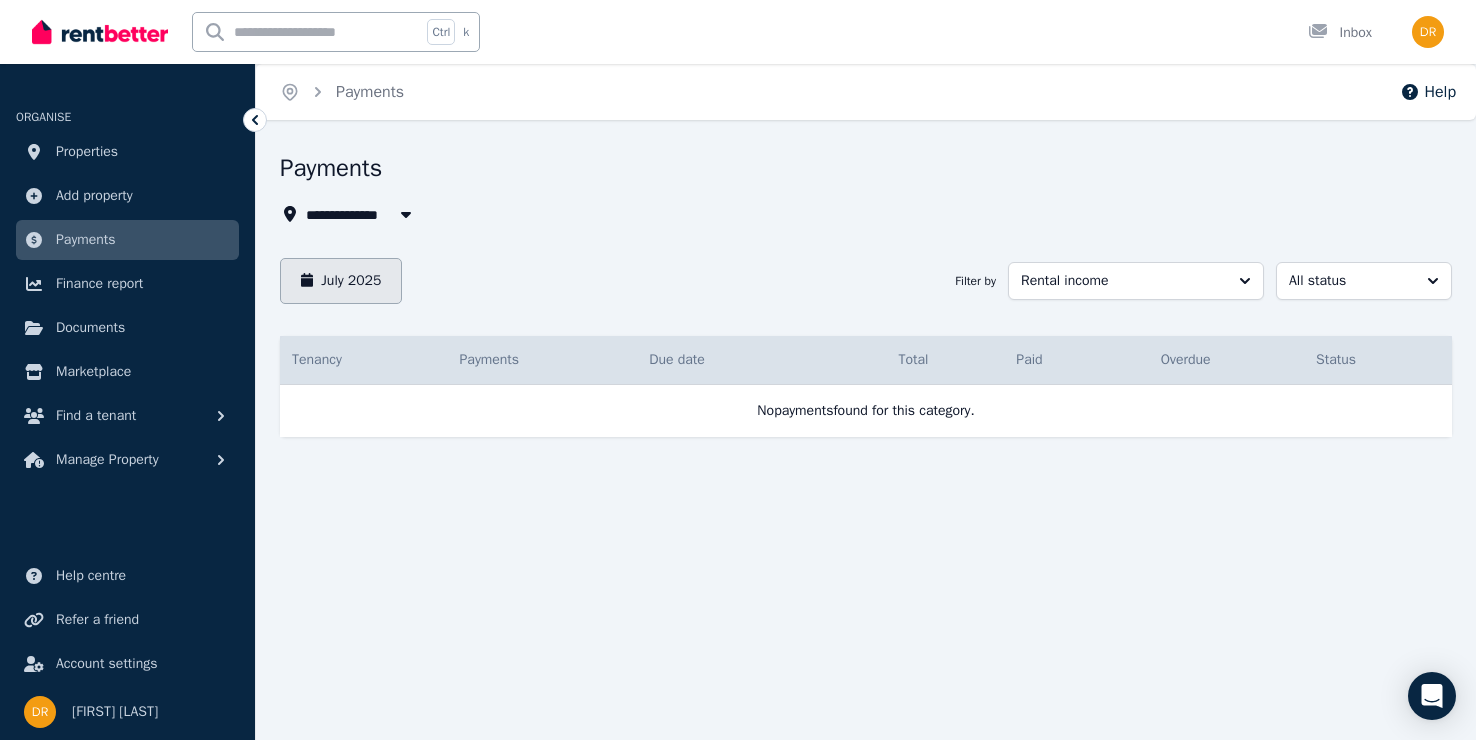 click on "July 2025" at bounding box center (341, 281) 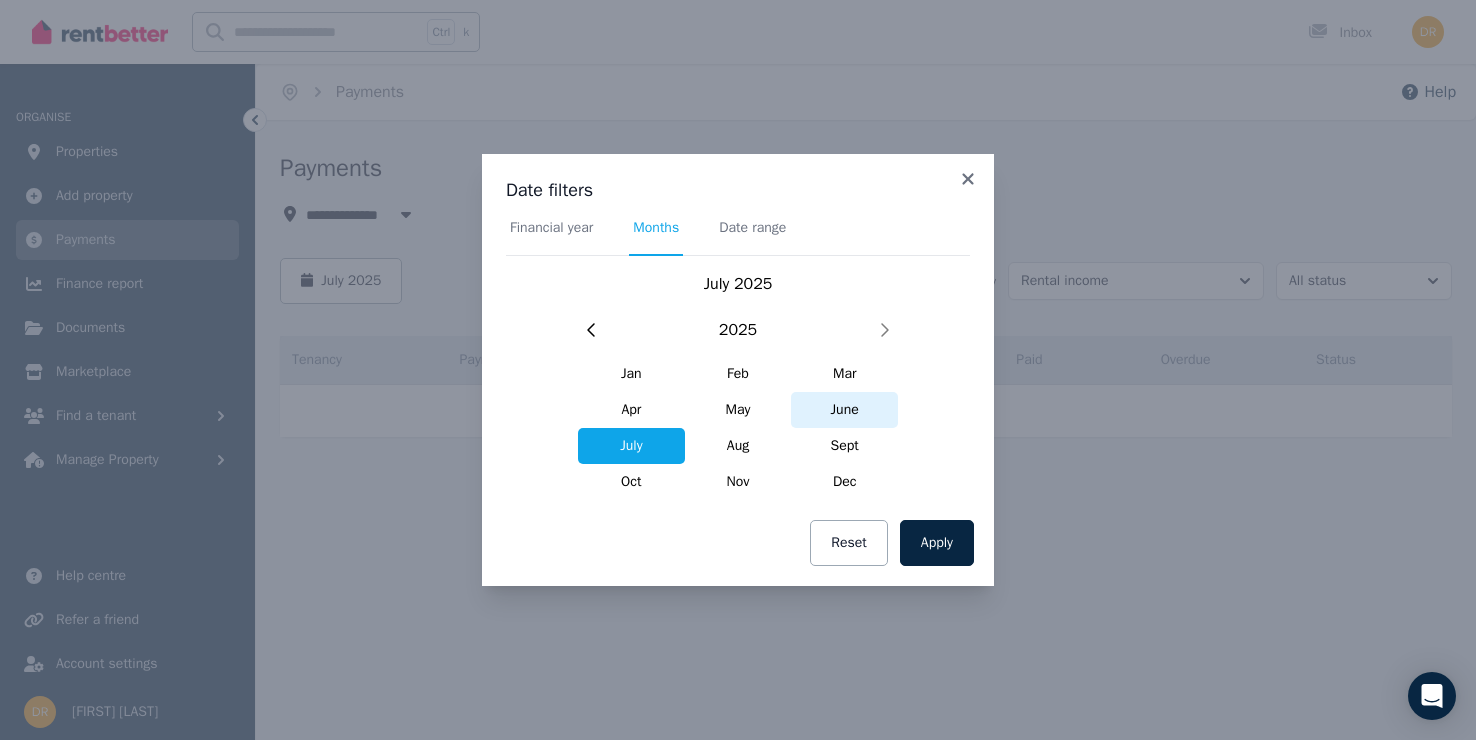 click on "June" at bounding box center [844, 410] 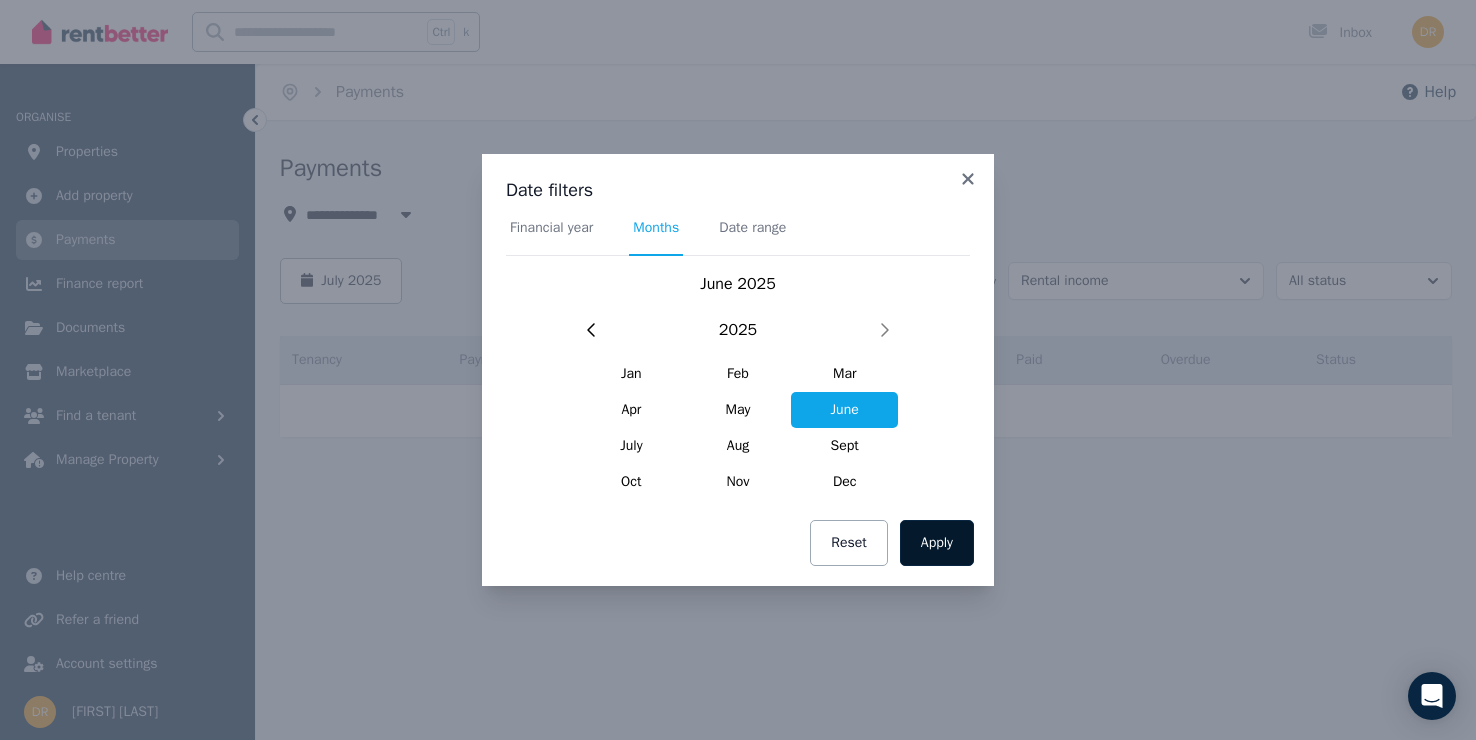 click on "Apply" at bounding box center [937, 543] 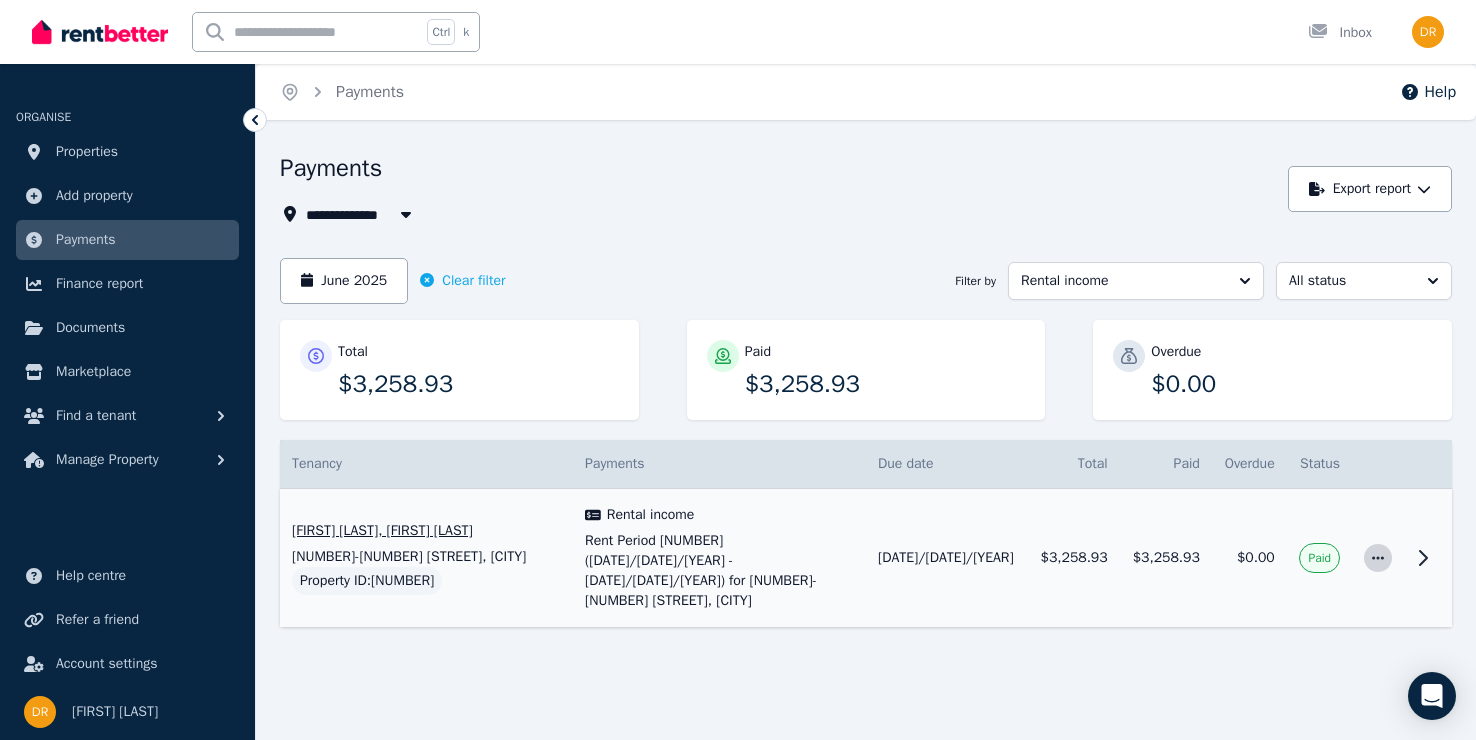 click 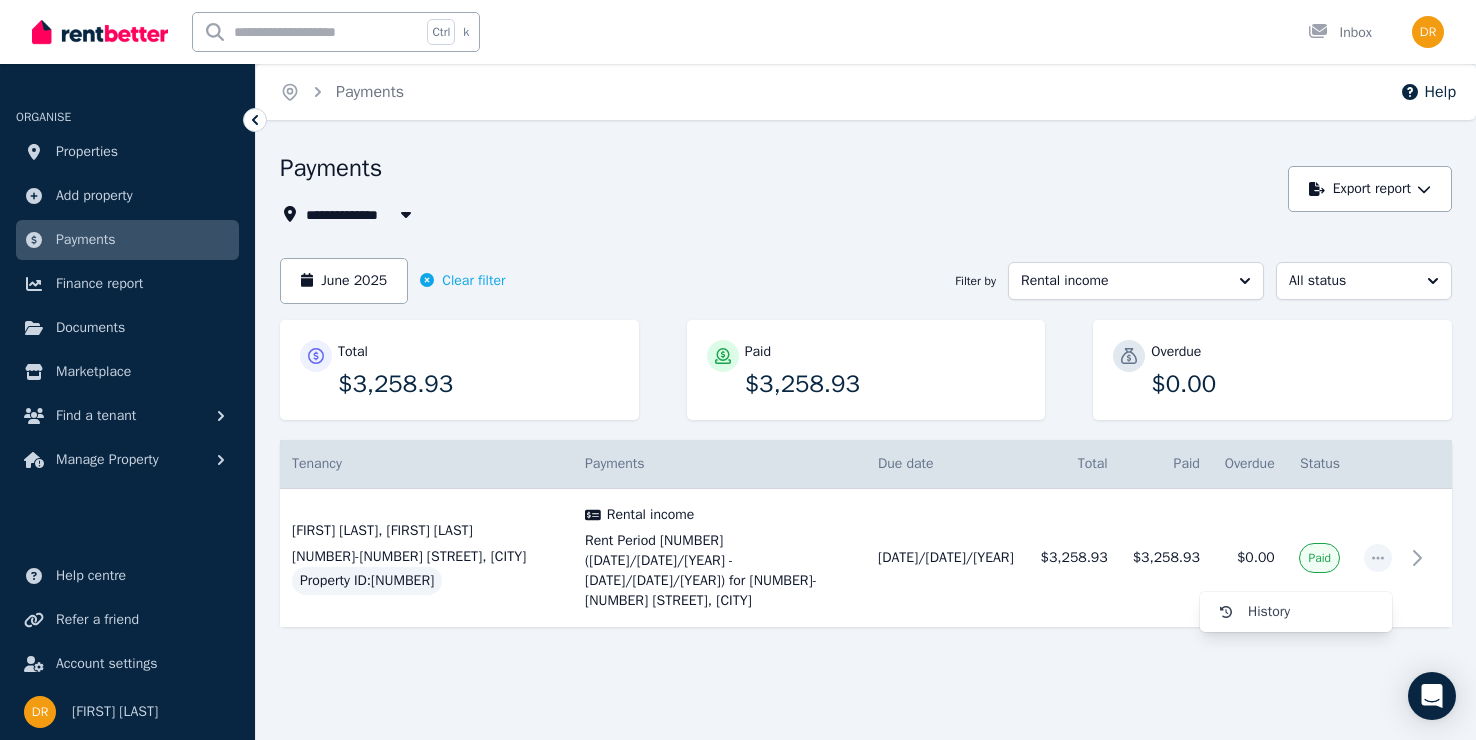 click on "**********" at bounding box center [866, 425] 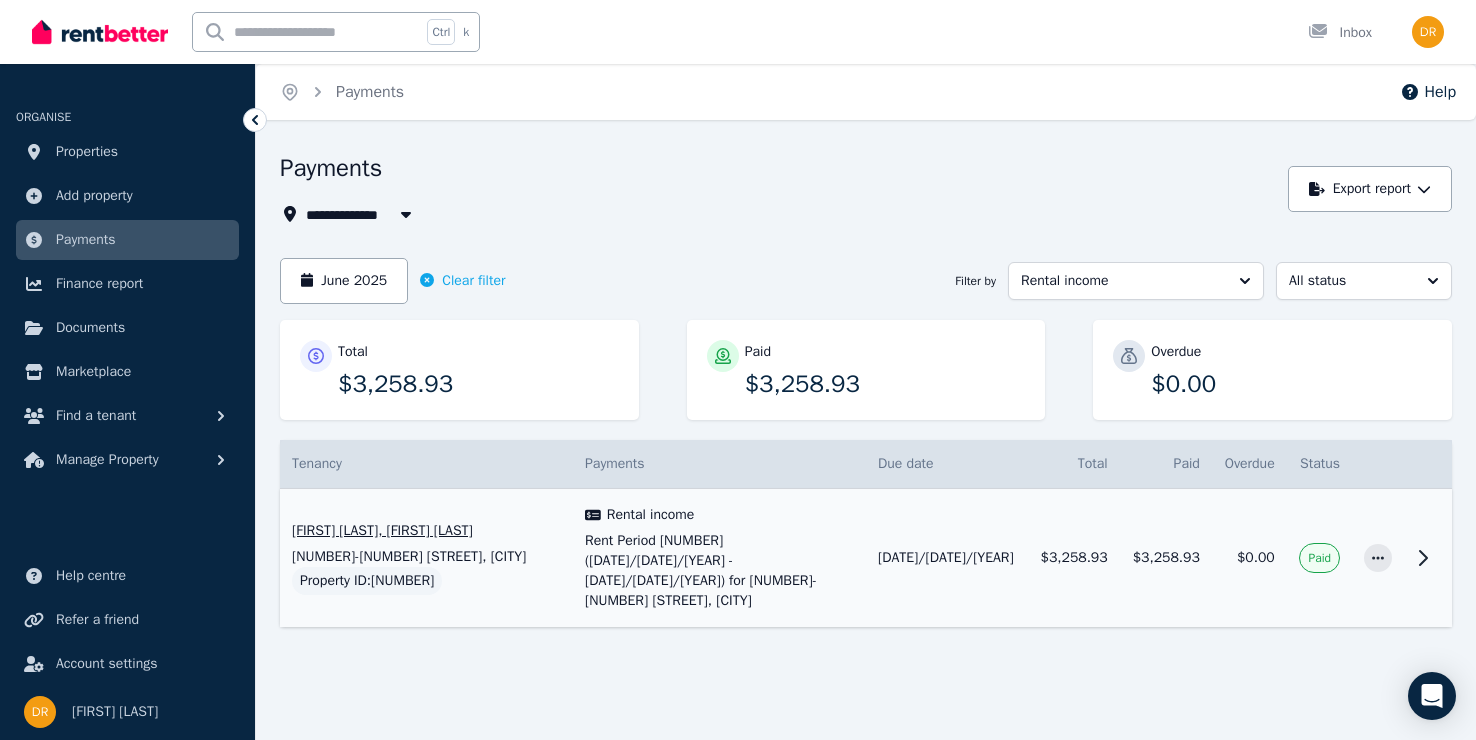 click 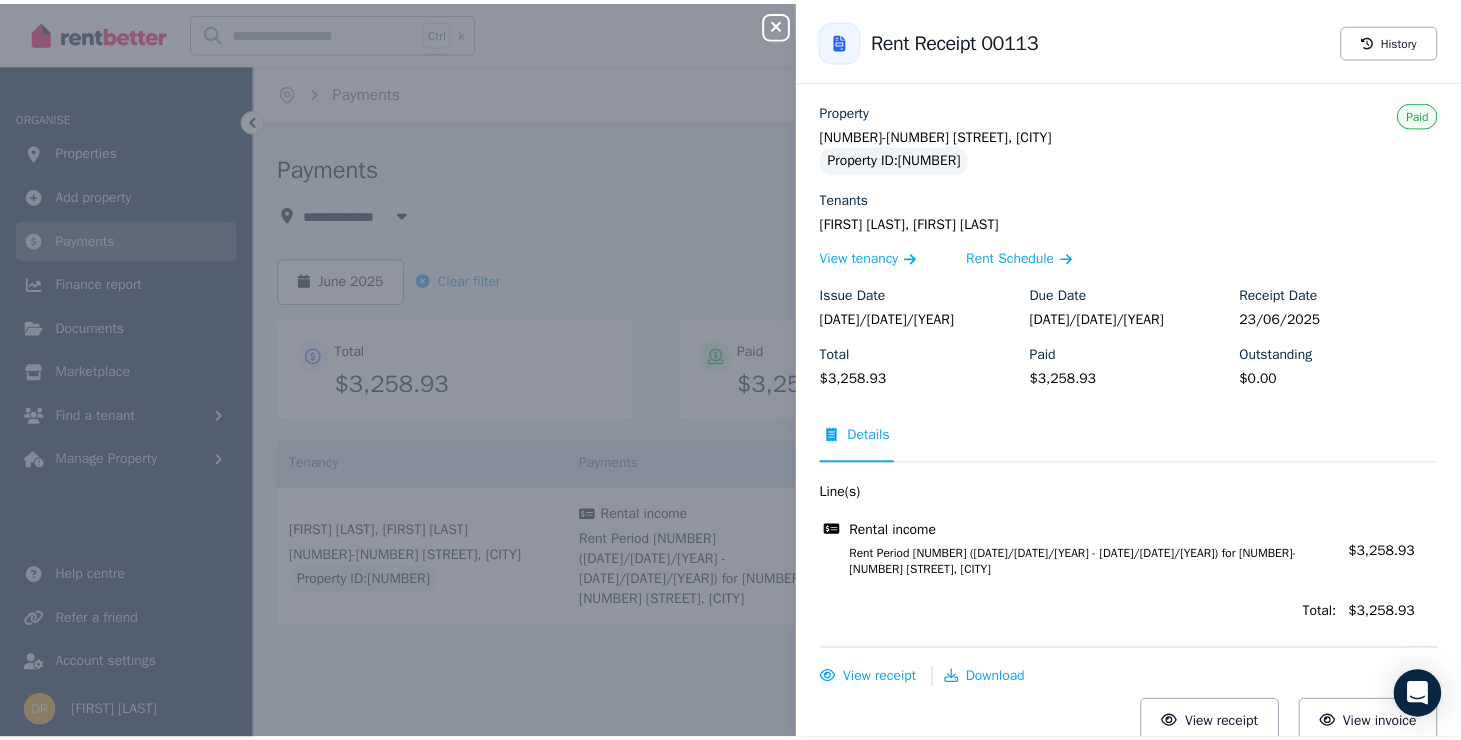 scroll, scrollTop: 0, scrollLeft: 0, axis: both 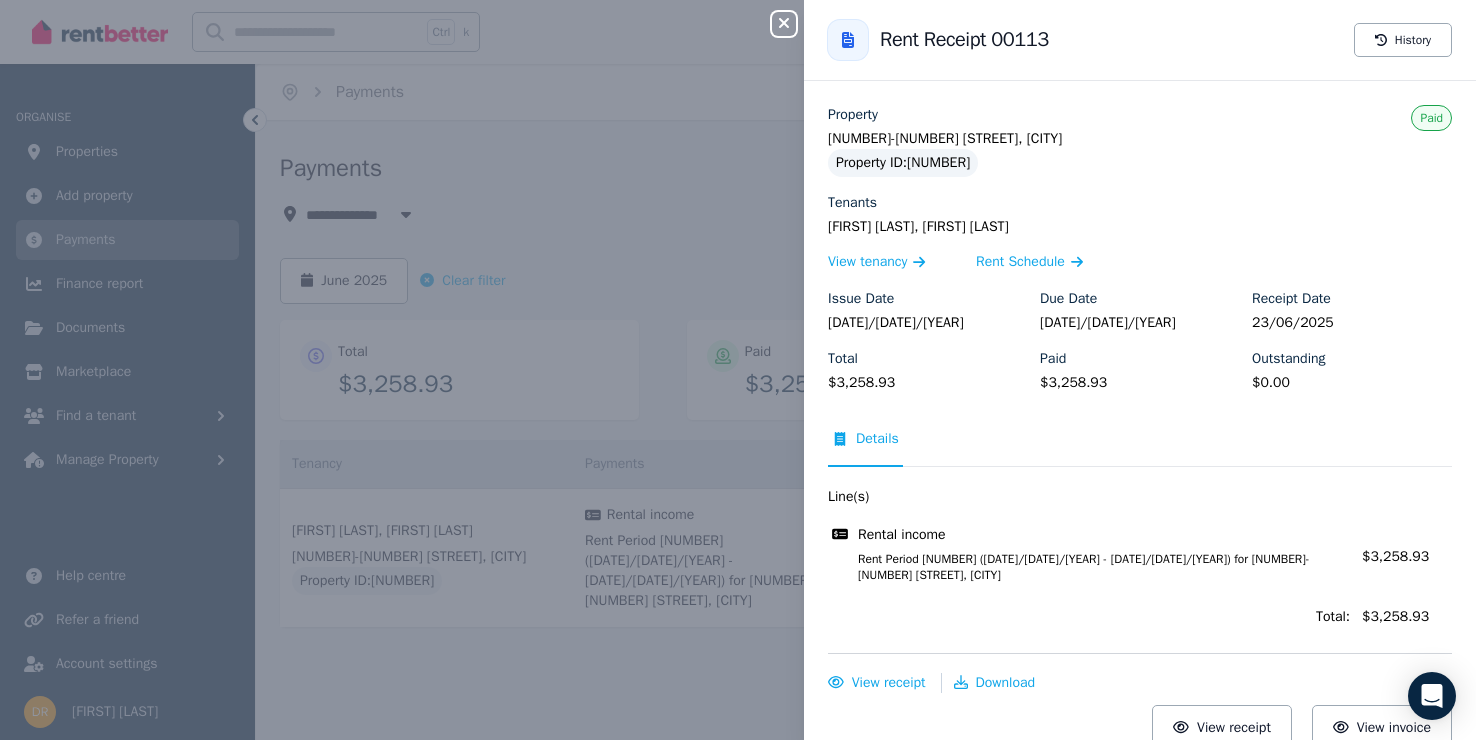 click 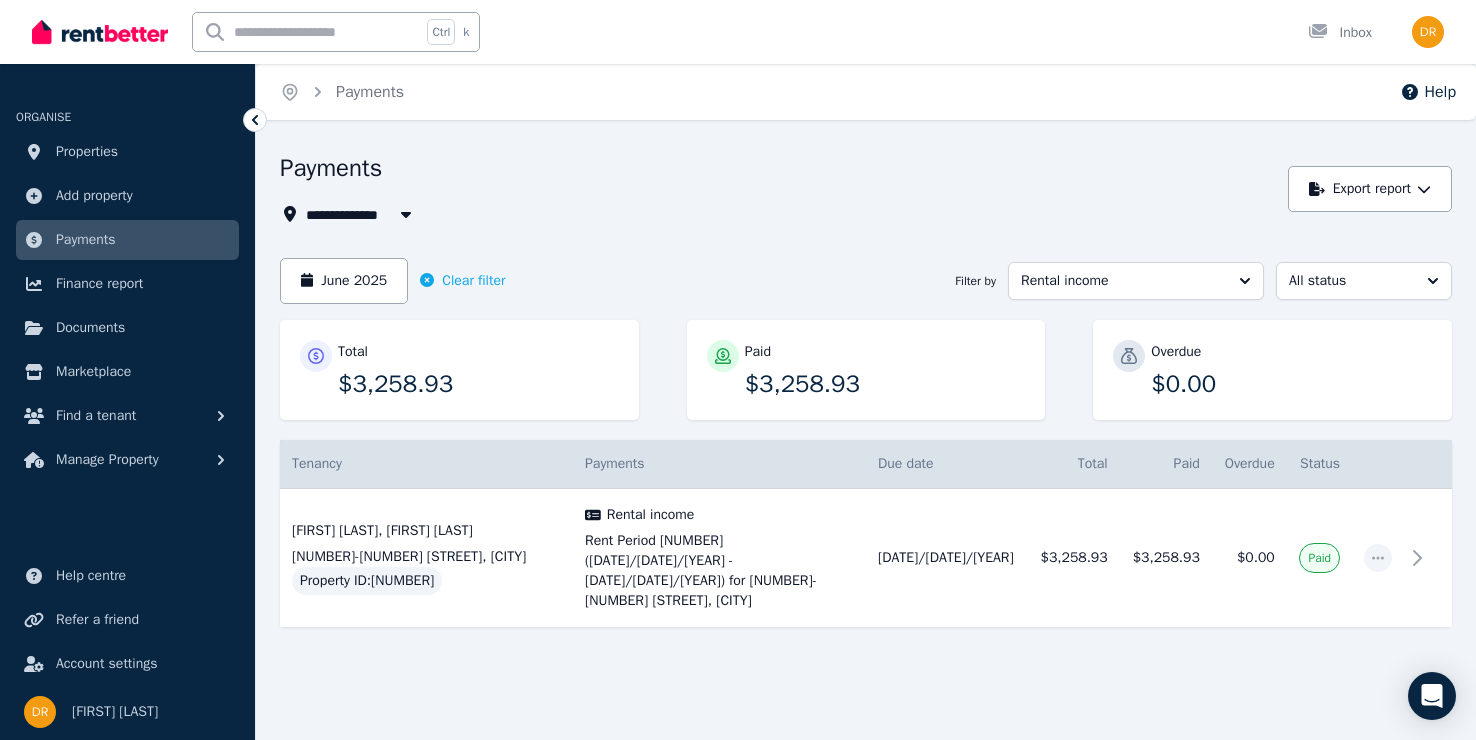 click on "All Properties" at bounding box center [364, 214] 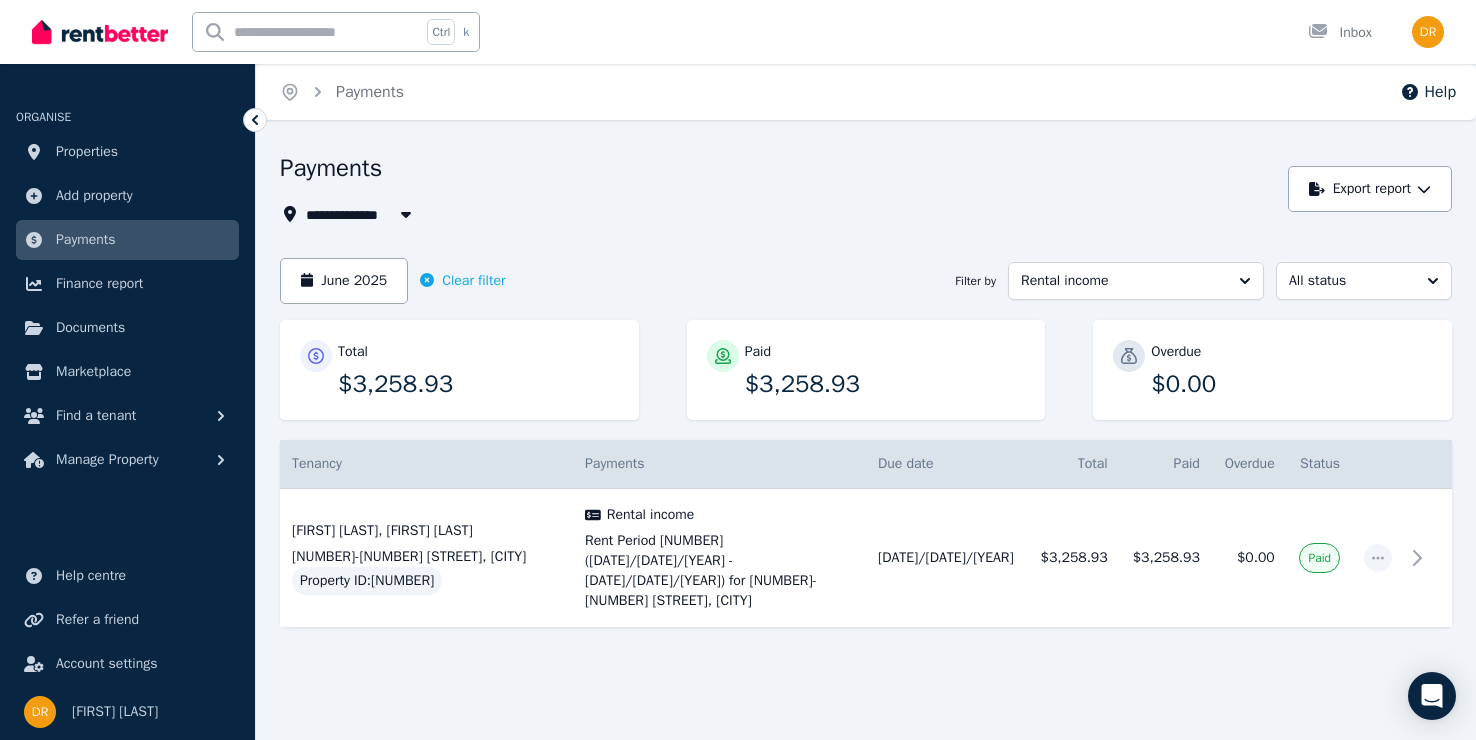 click on "Payments" at bounding box center [86, 240] 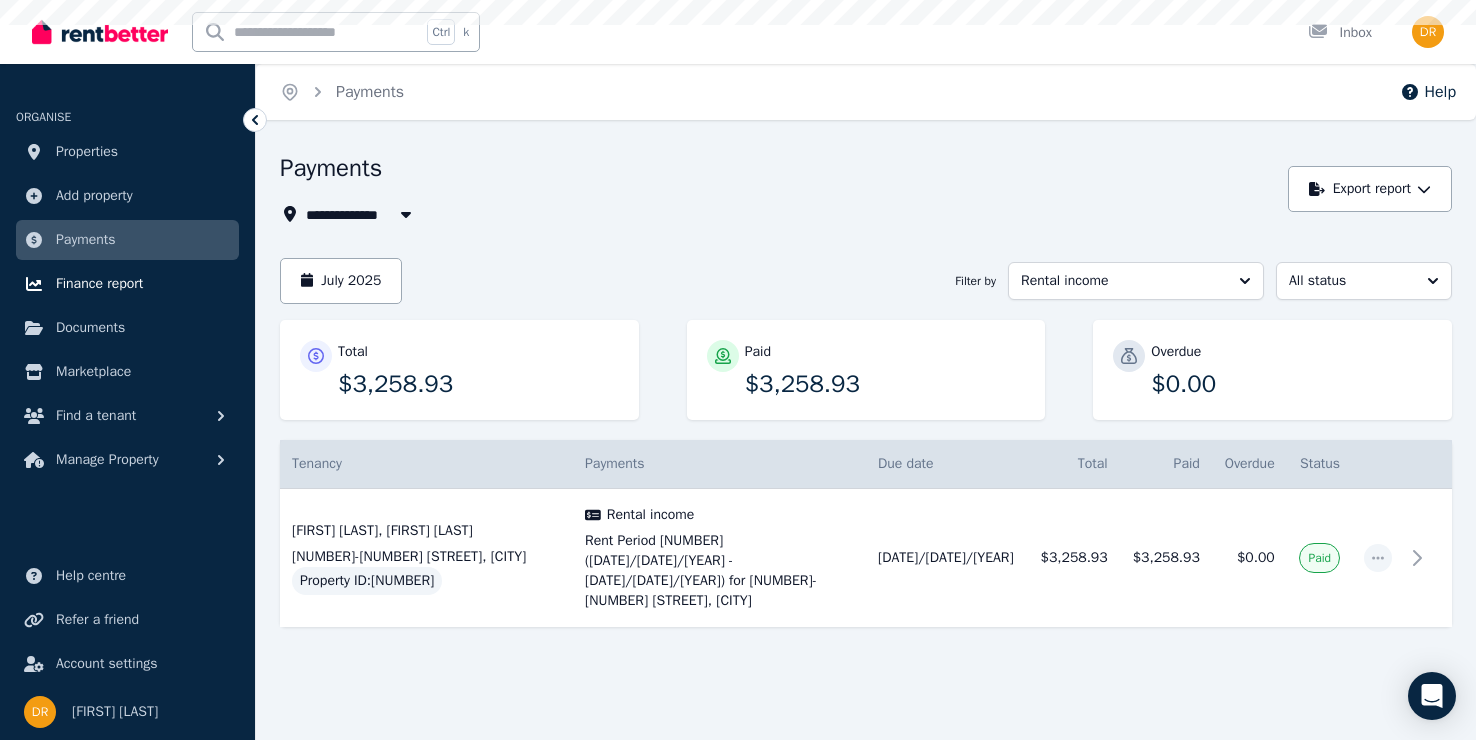 click on "Finance report" at bounding box center [99, 284] 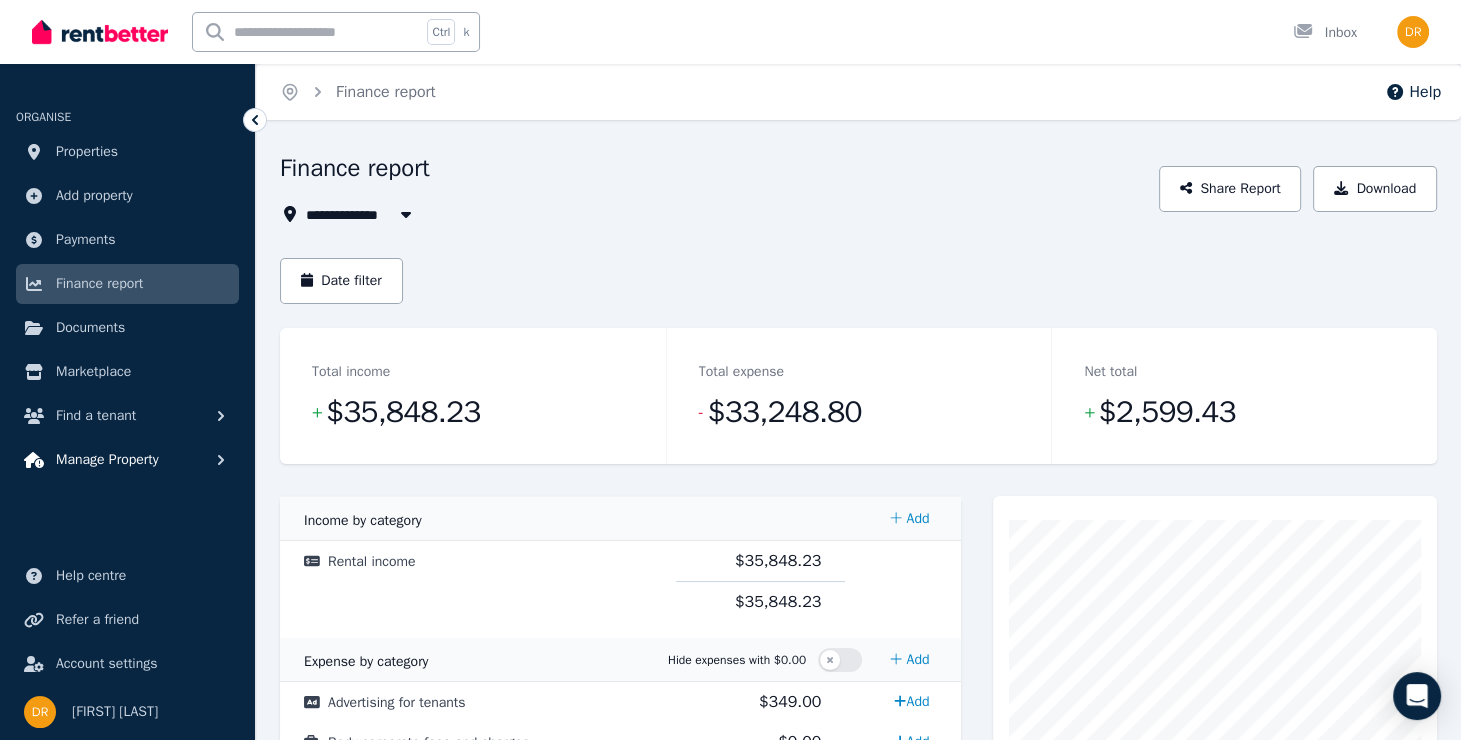 click on "Manage Property" at bounding box center [107, 460] 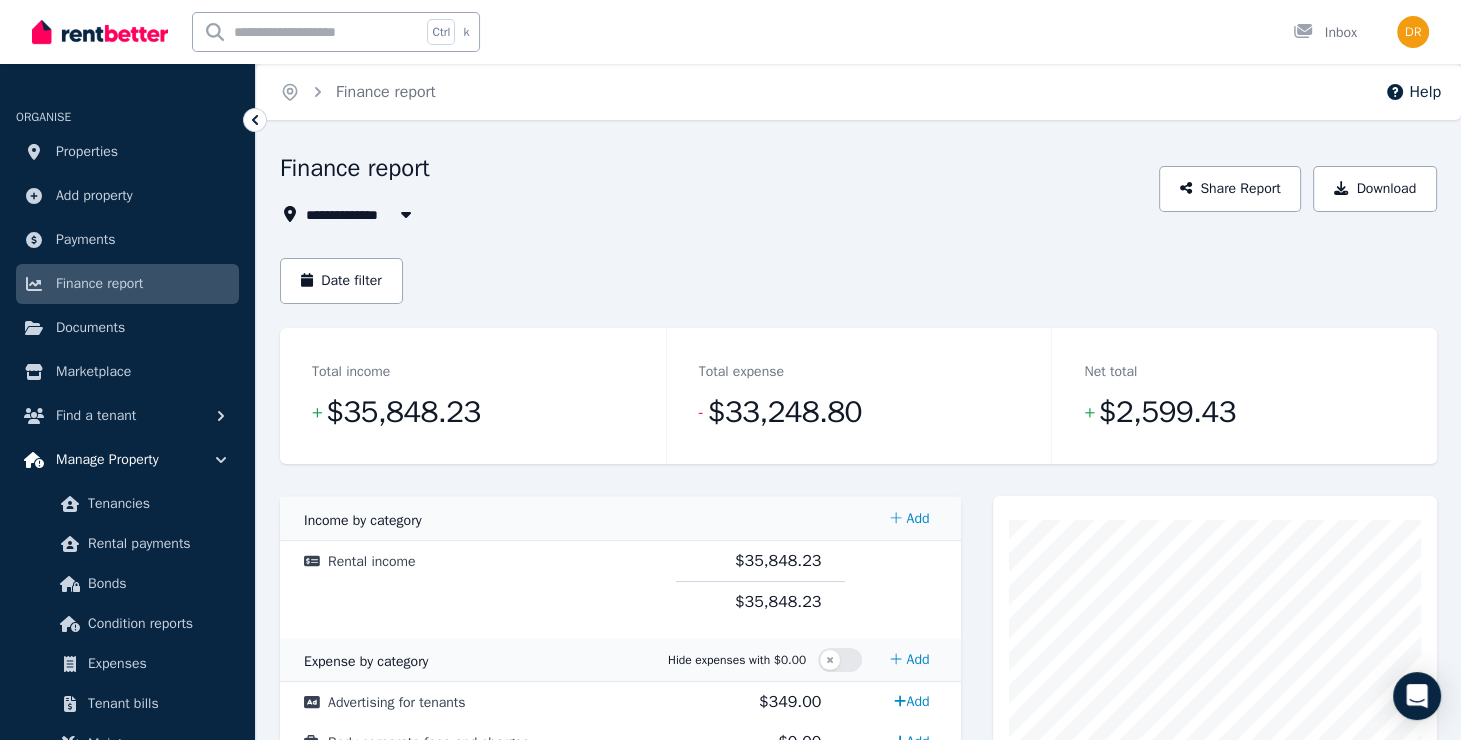 scroll, scrollTop: 100, scrollLeft: 0, axis: vertical 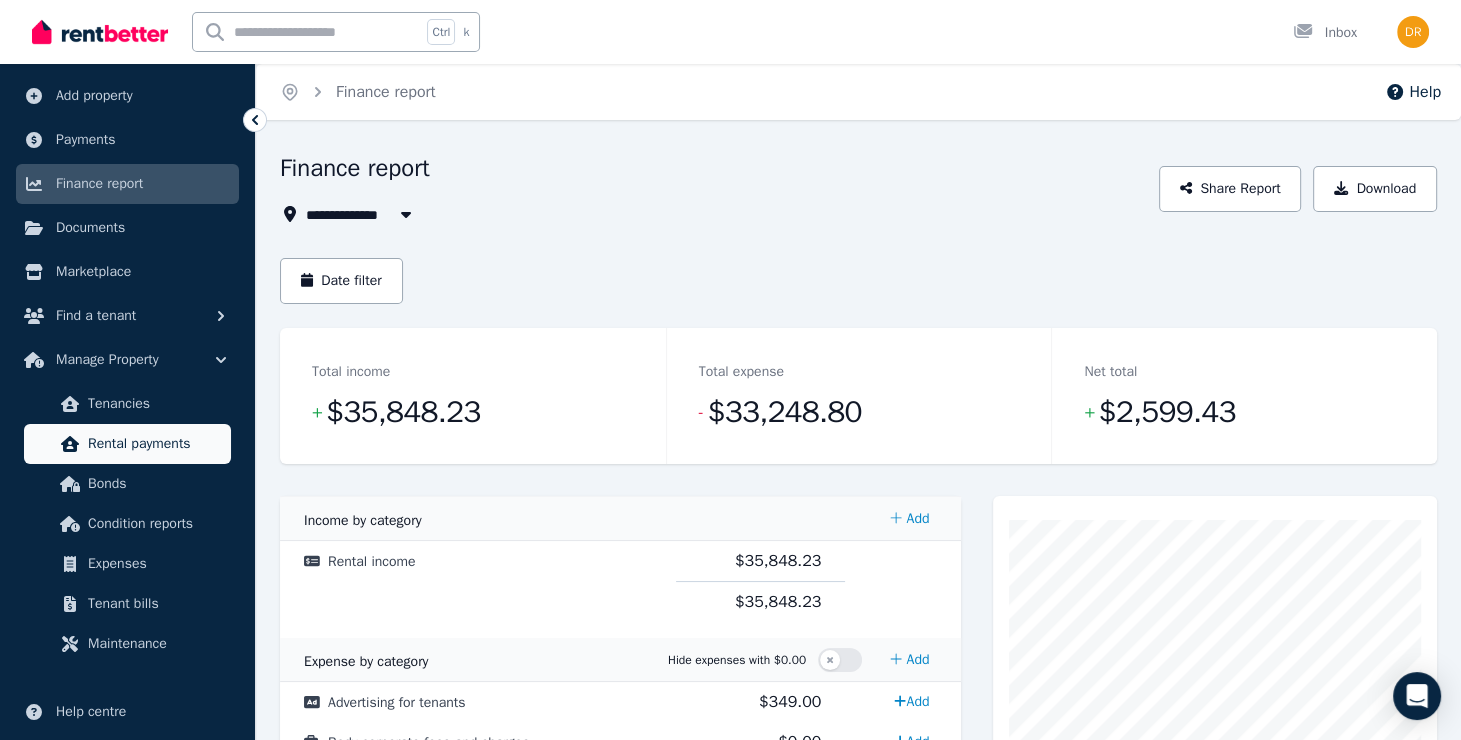 click on "Rental payments" at bounding box center (155, 444) 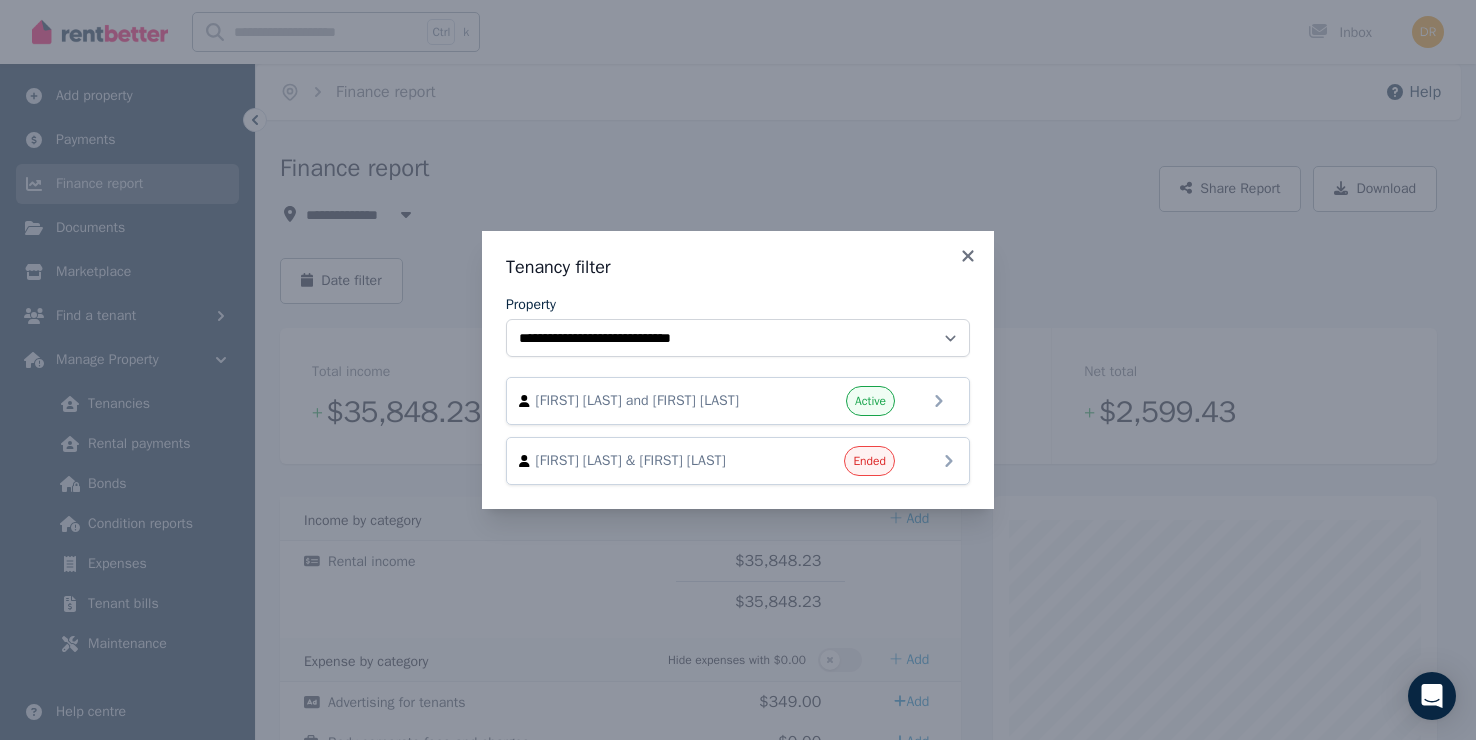 click 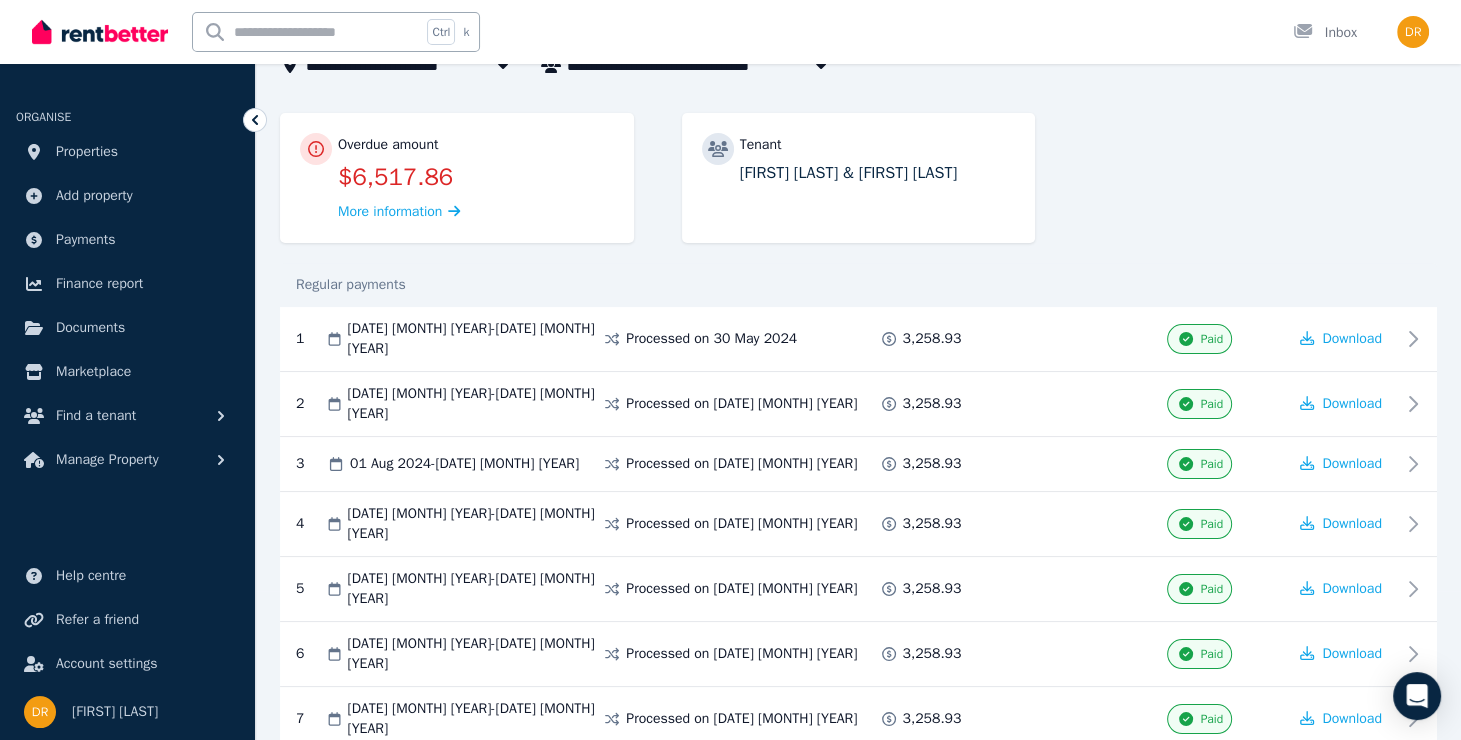 scroll, scrollTop: 549, scrollLeft: 0, axis: vertical 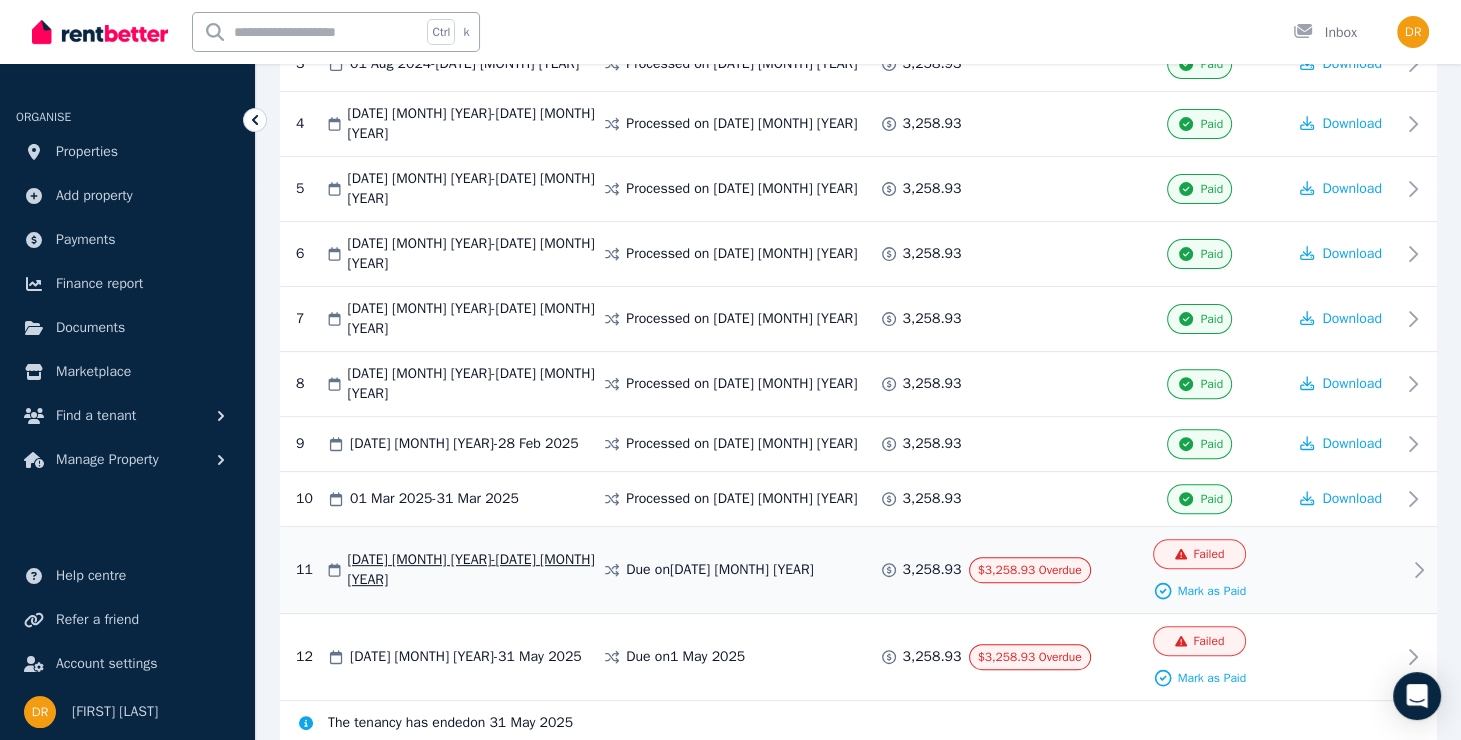click 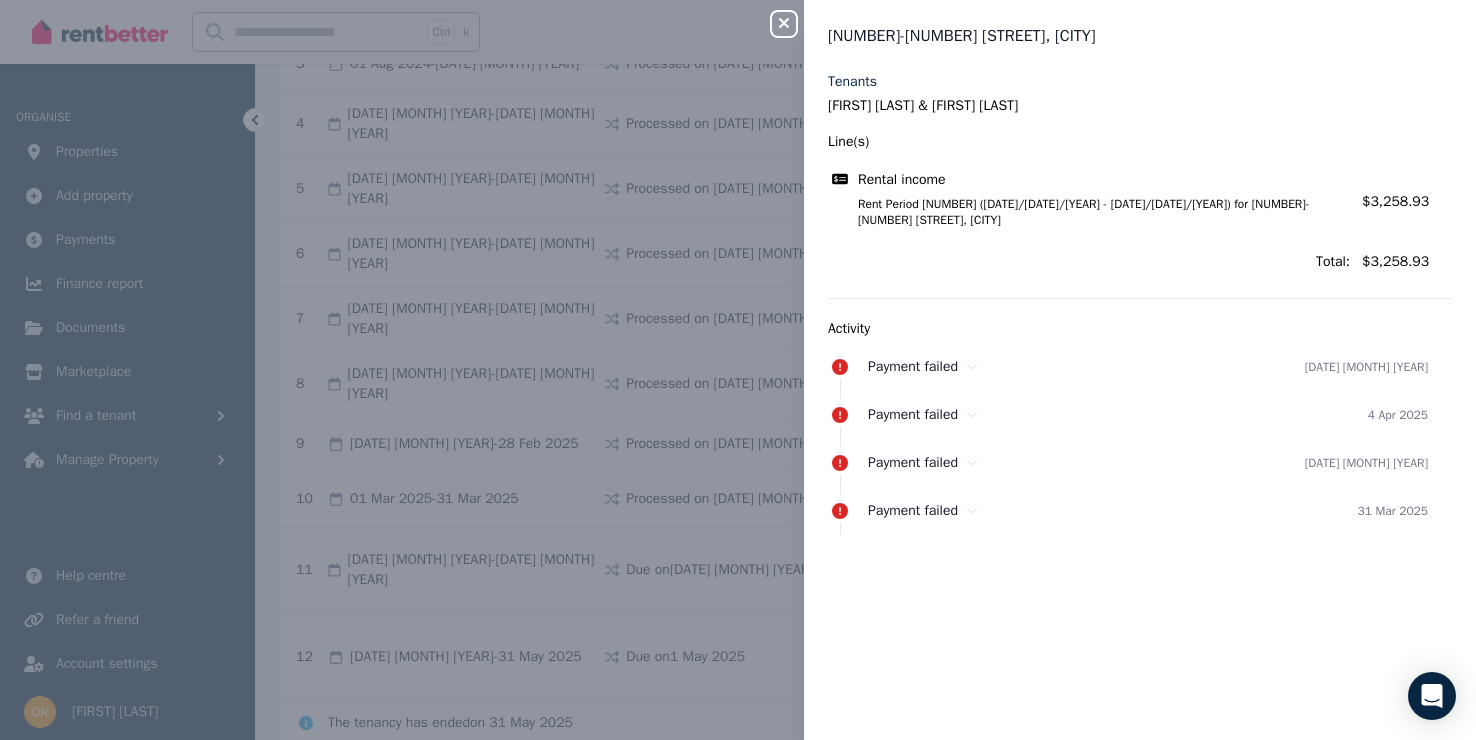 click 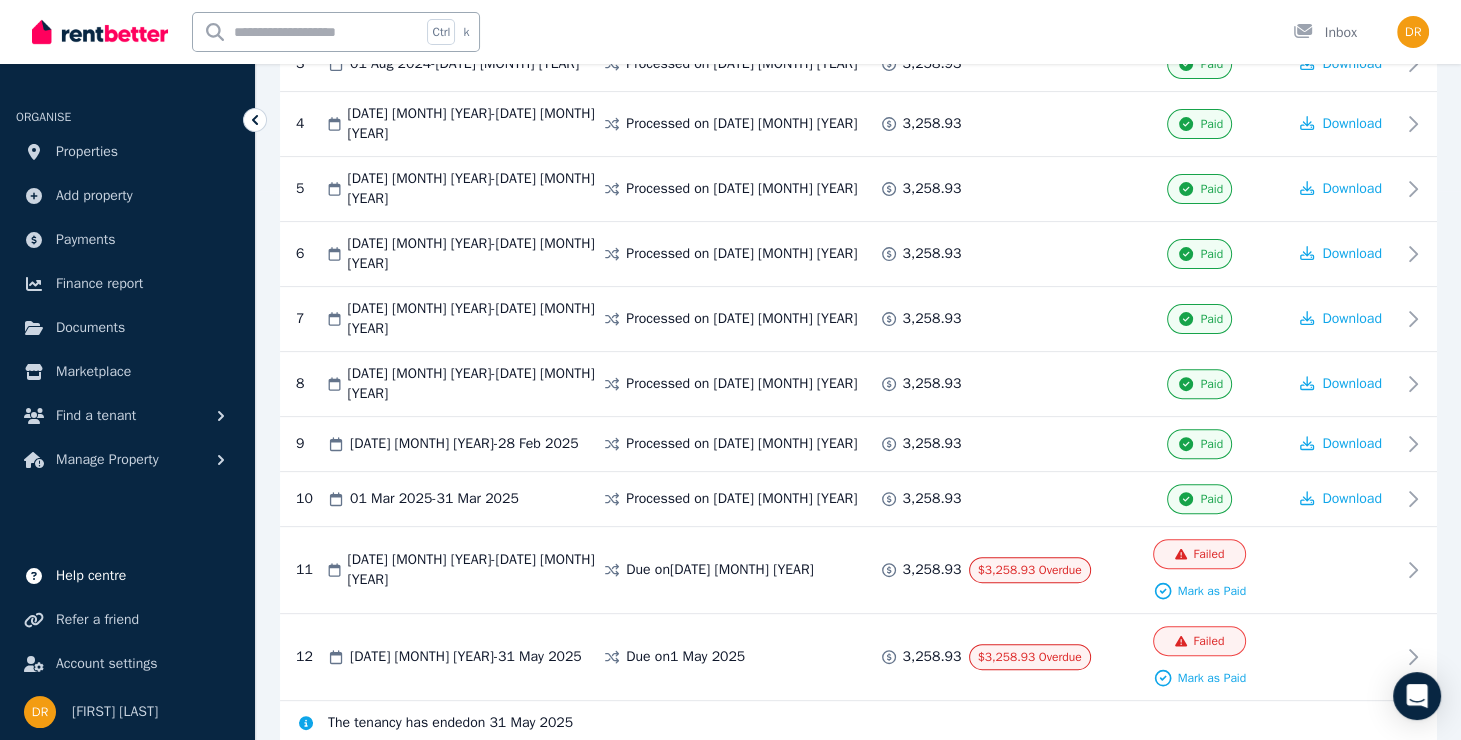 click on "Help centre" at bounding box center [91, 576] 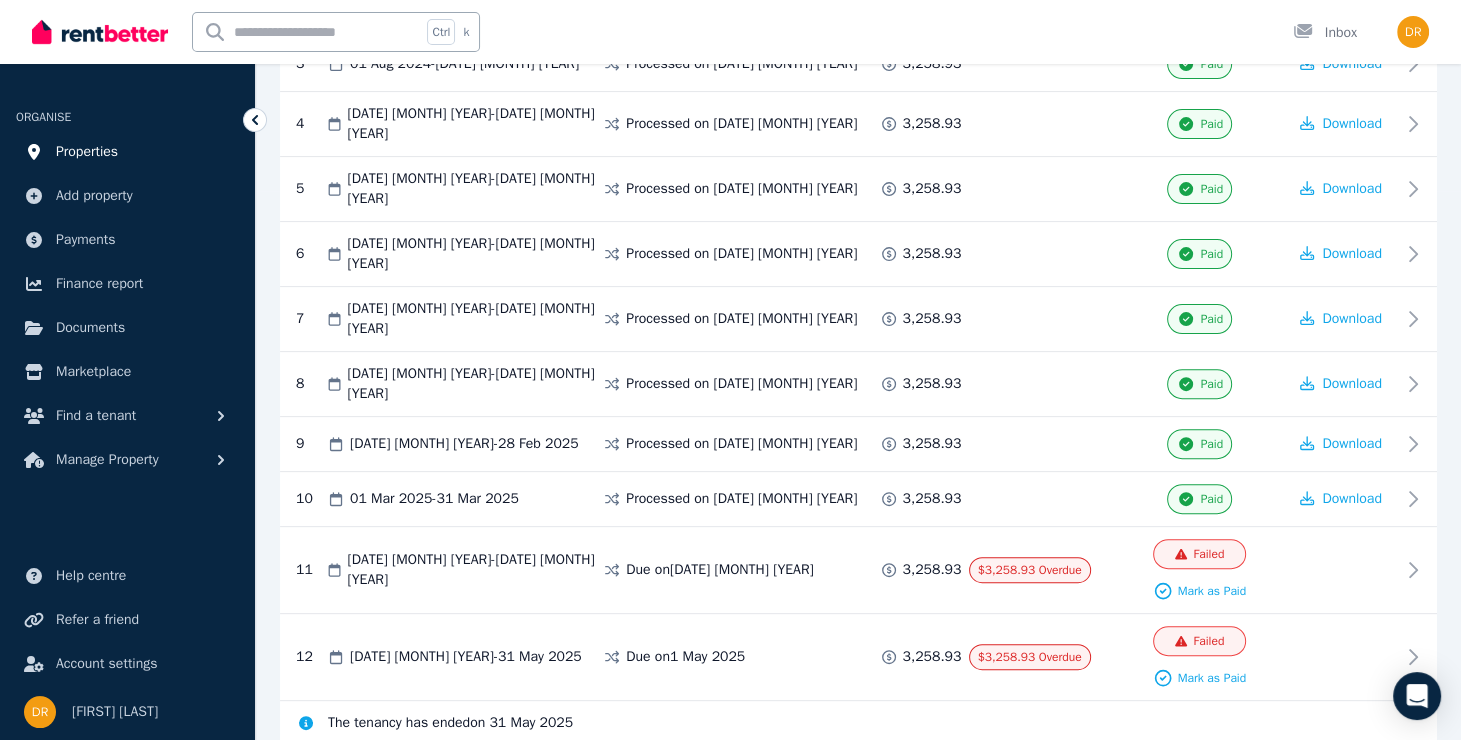 click on "Properties" at bounding box center (87, 152) 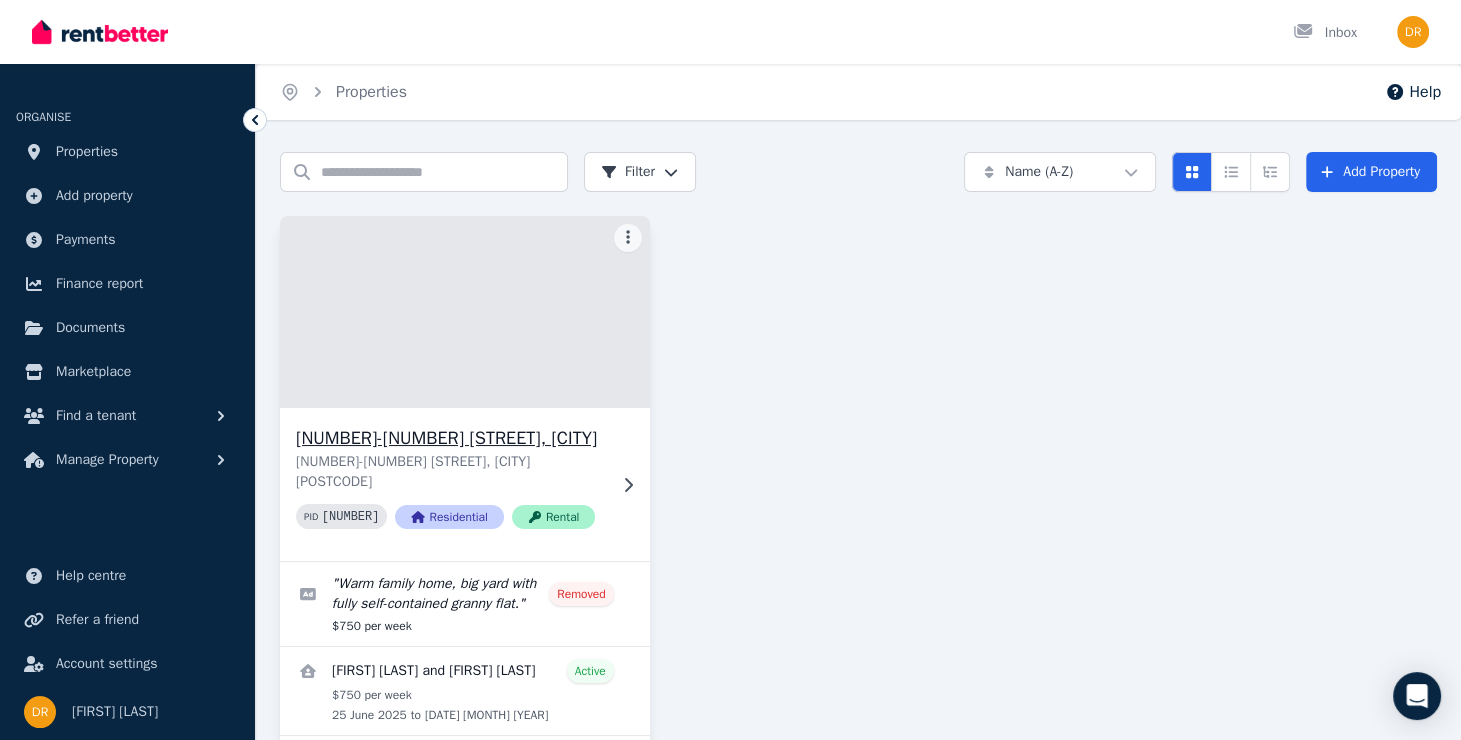 click on "[NUMBER]-[NUMBER] [STREET], [CITY]" at bounding box center [451, 438] 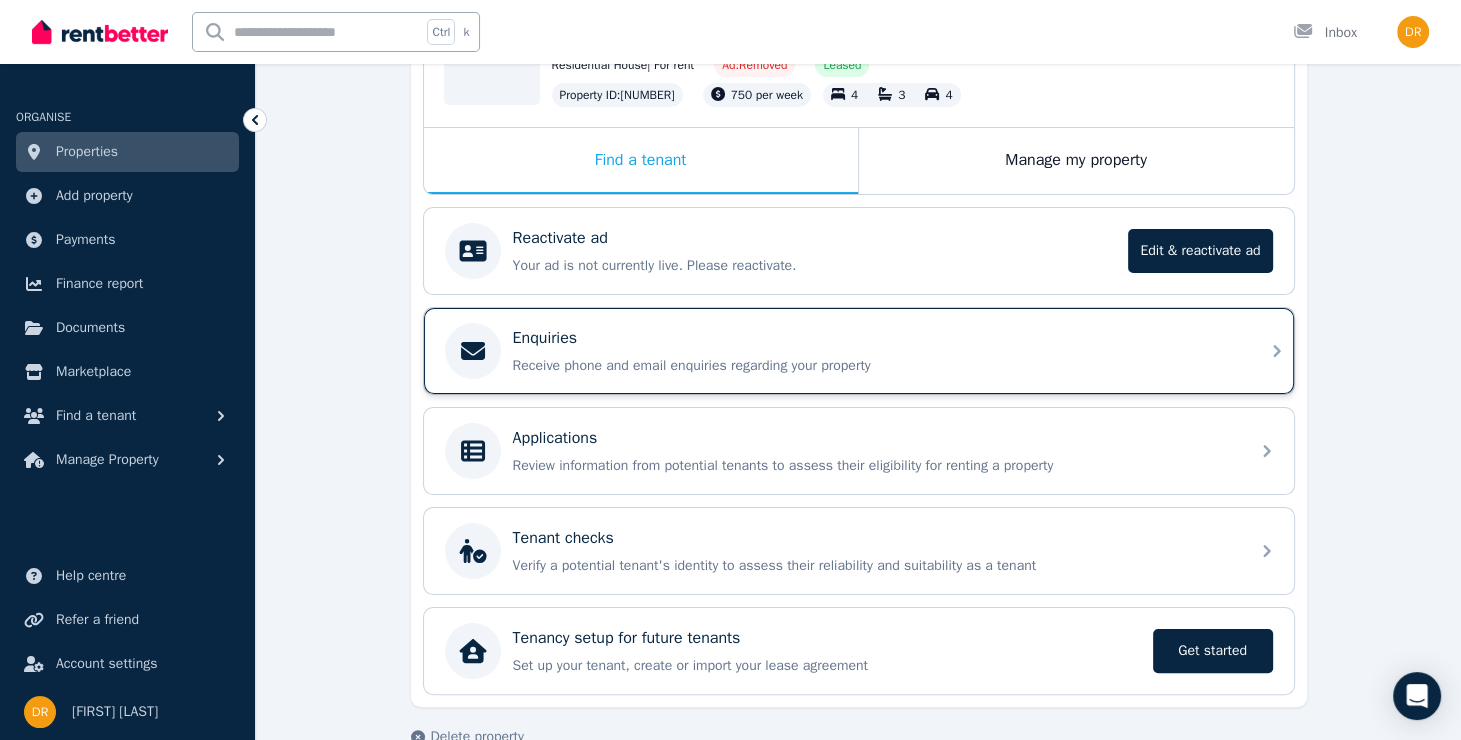 scroll, scrollTop: 306, scrollLeft: 0, axis: vertical 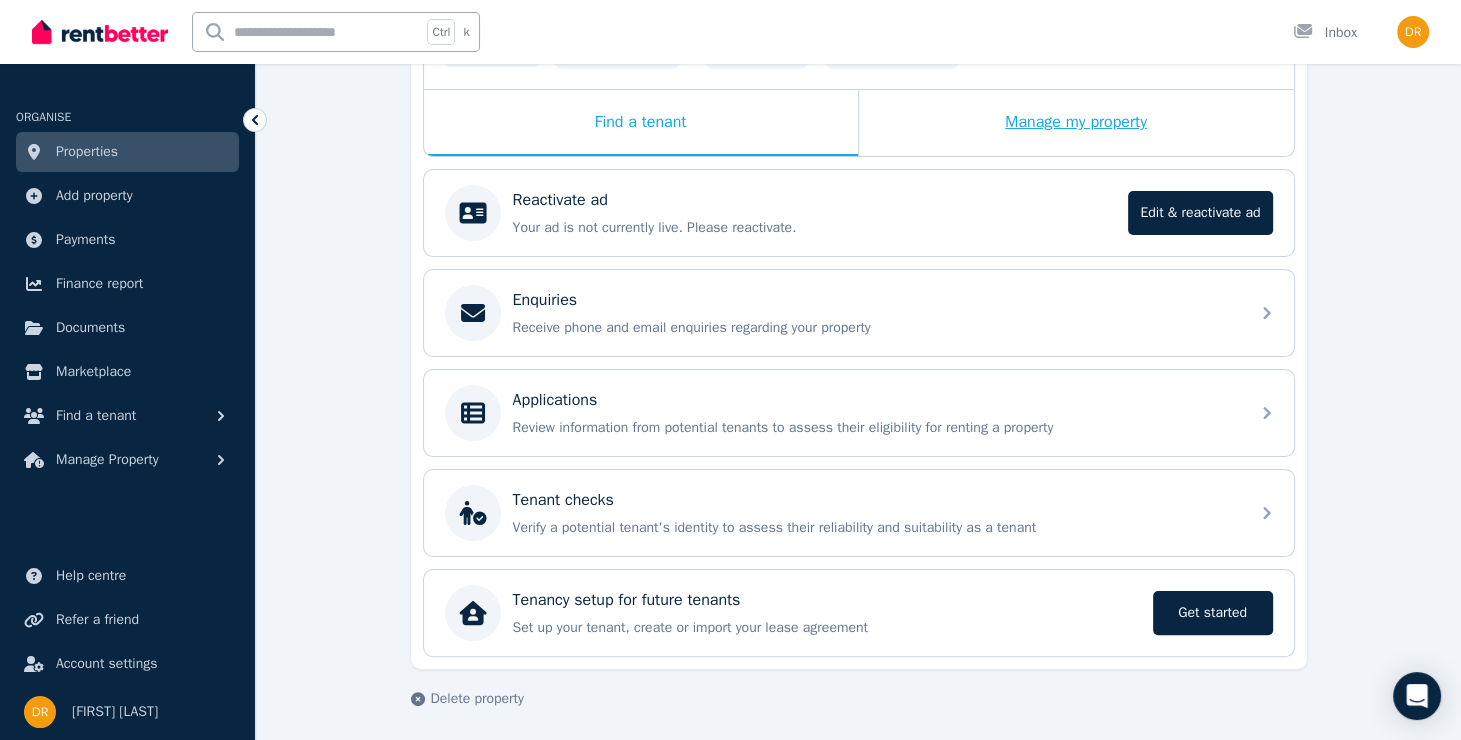 click on "Manage my property" at bounding box center (1076, 123) 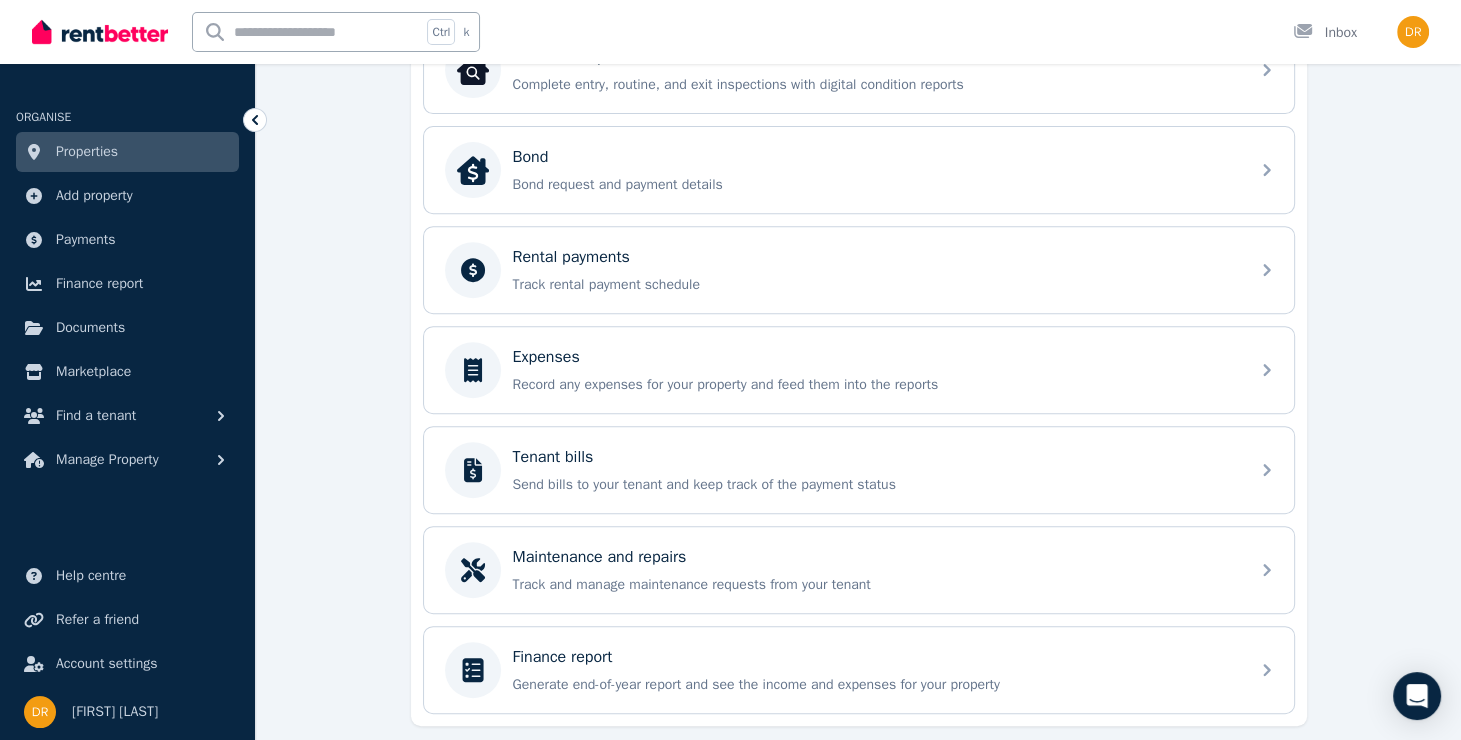 scroll, scrollTop: 760, scrollLeft: 0, axis: vertical 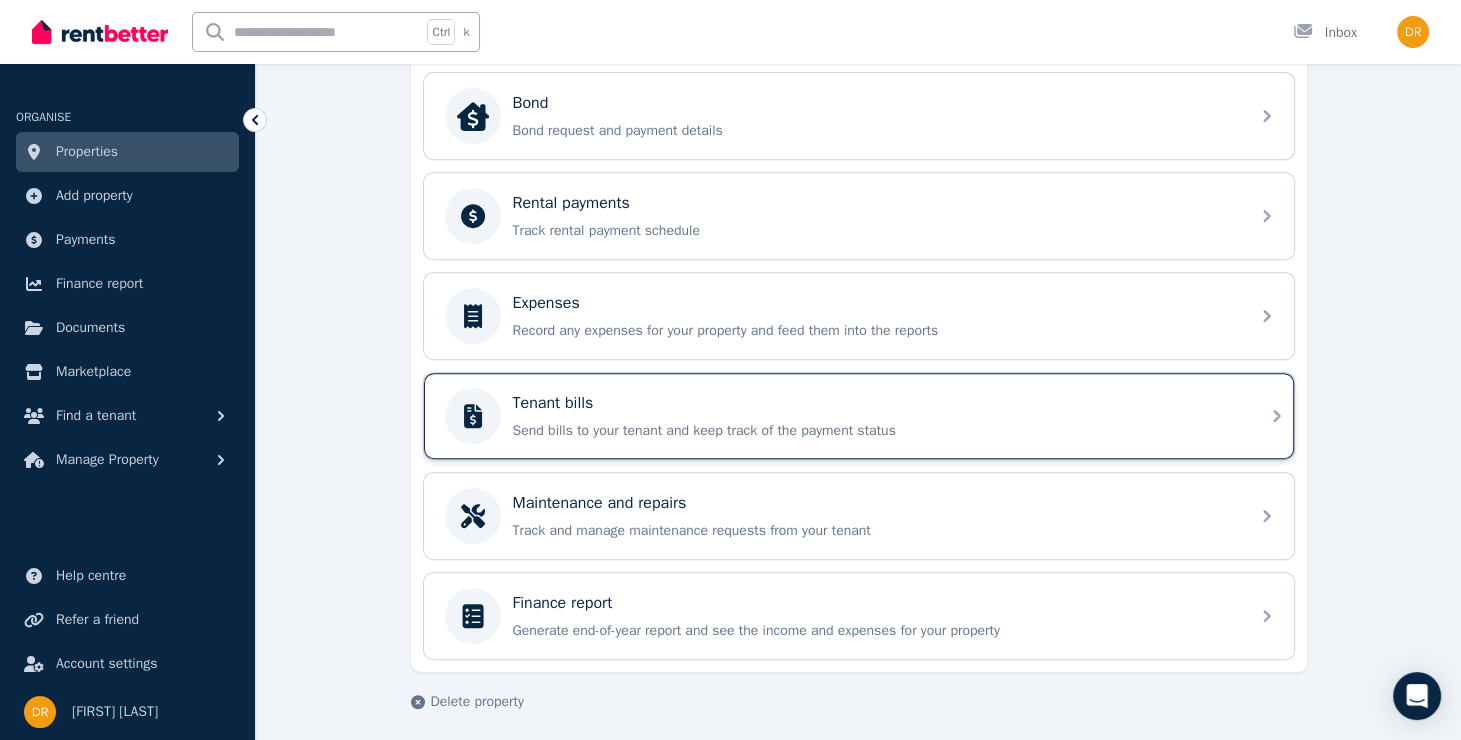 click on "Tenant bills" at bounding box center [875, 403] 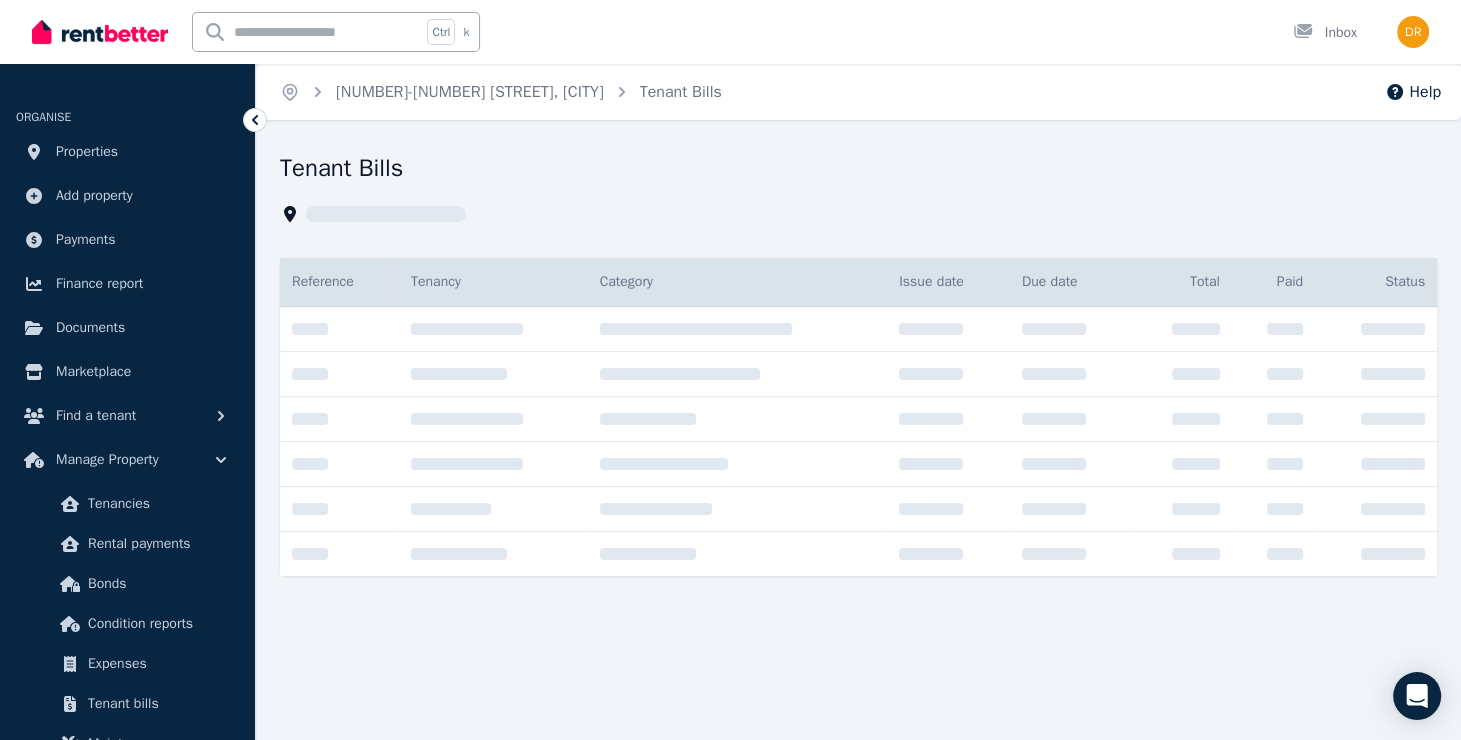 scroll, scrollTop: 0, scrollLeft: 0, axis: both 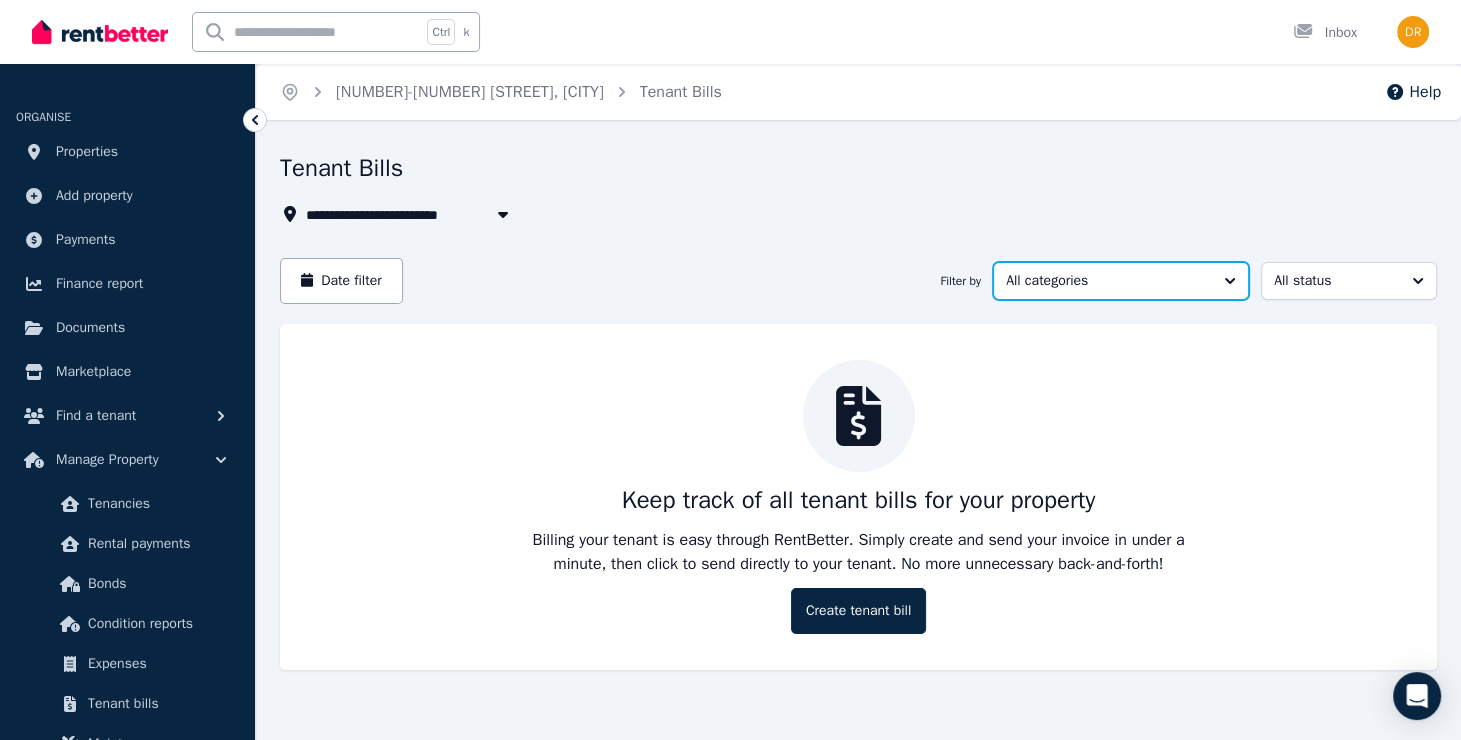 click on "All categories" at bounding box center (1107, 281) 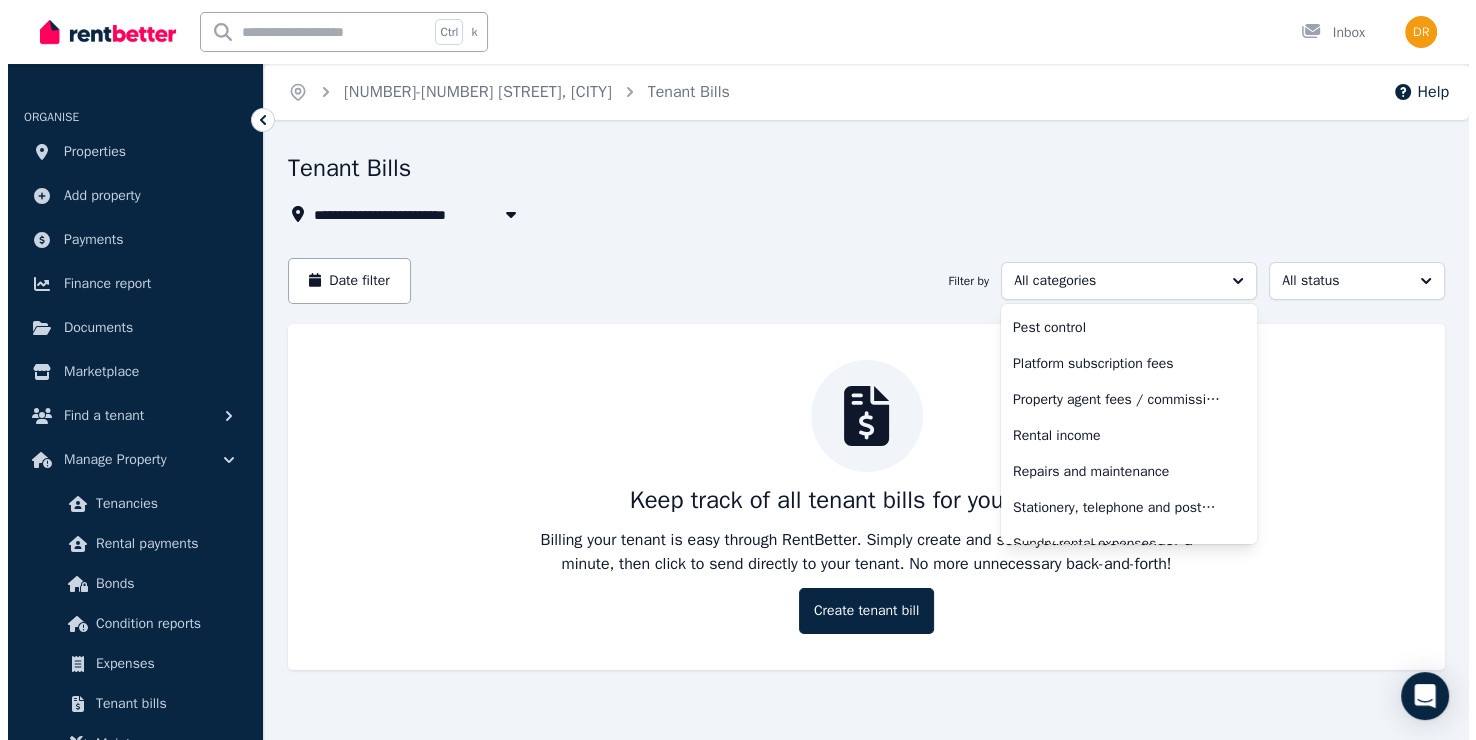 scroll, scrollTop: 712, scrollLeft: 0, axis: vertical 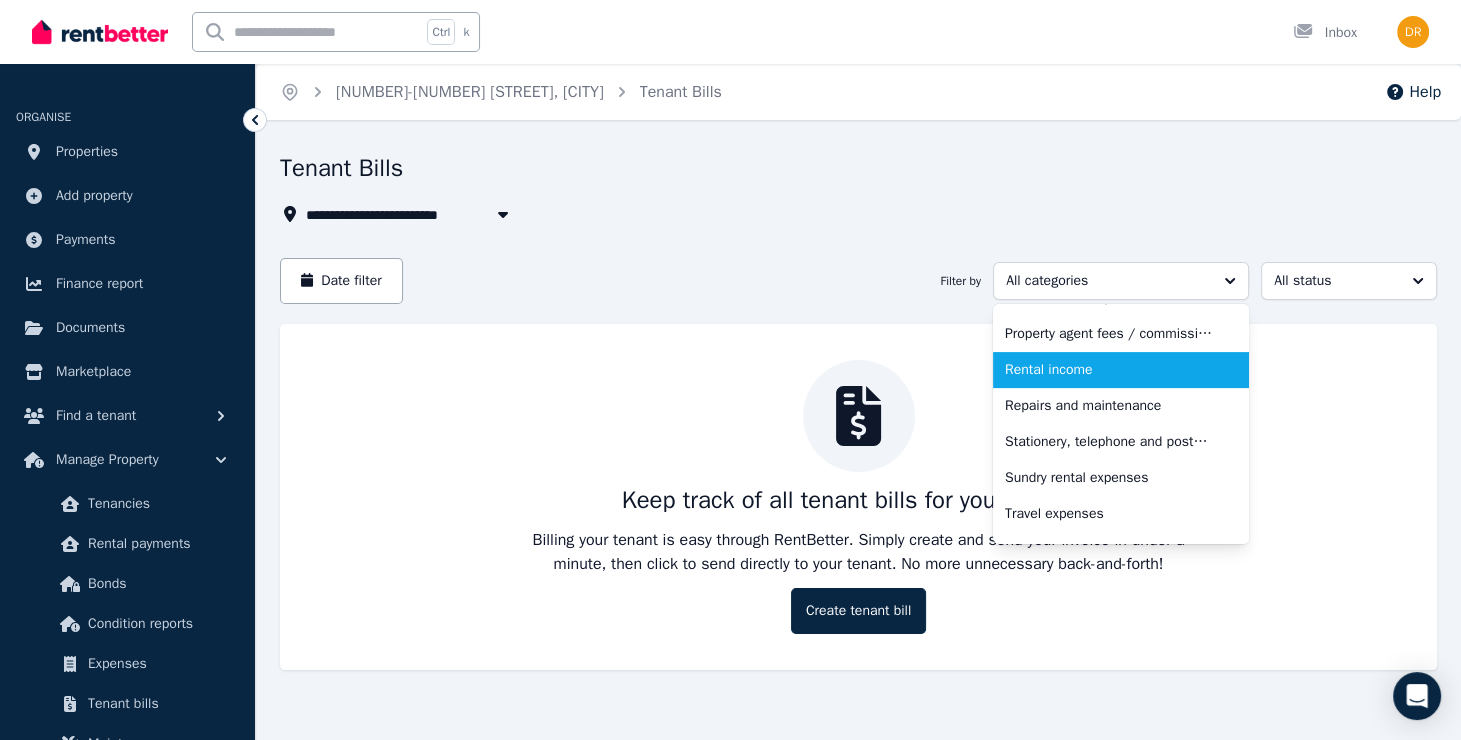 click on "Rental income" at bounding box center [1109, 370] 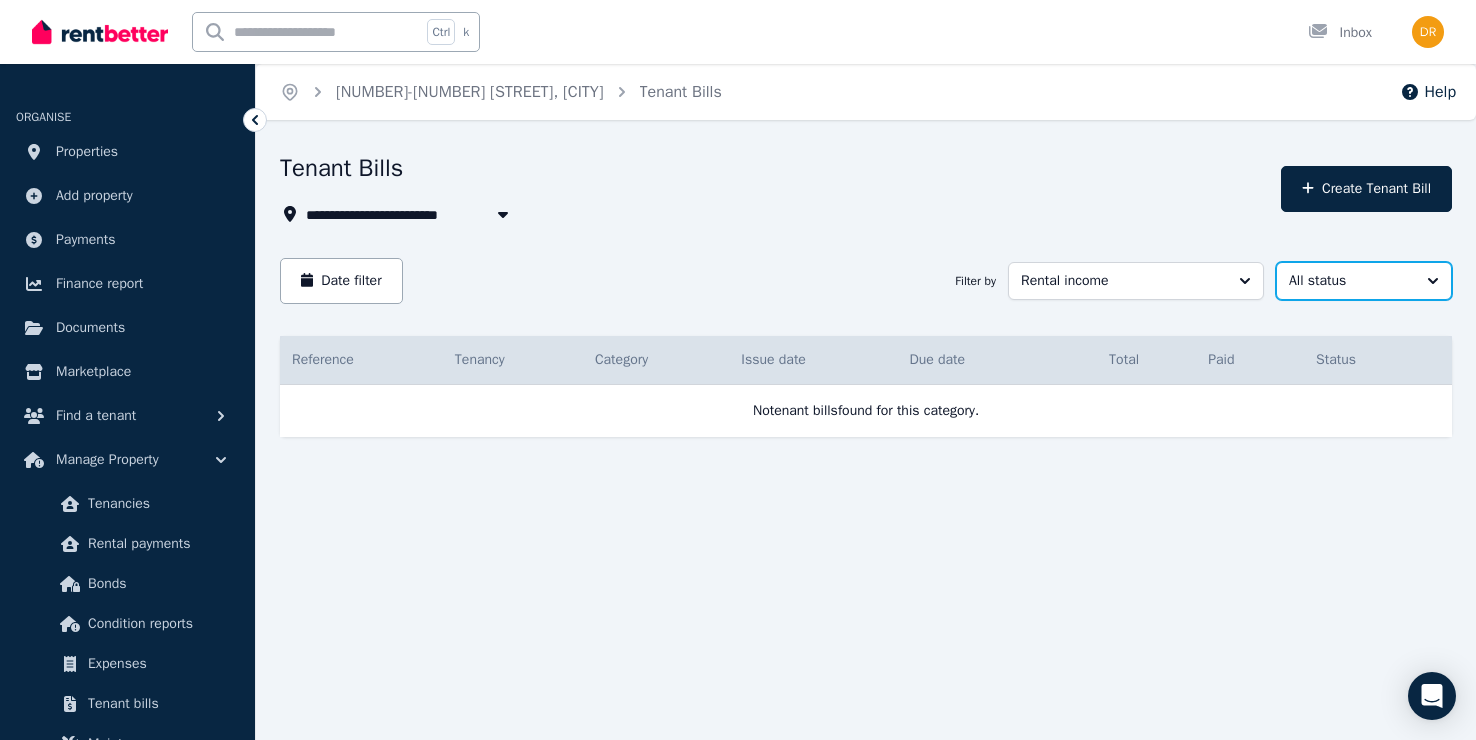 click on "All status" at bounding box center [1350, 281] 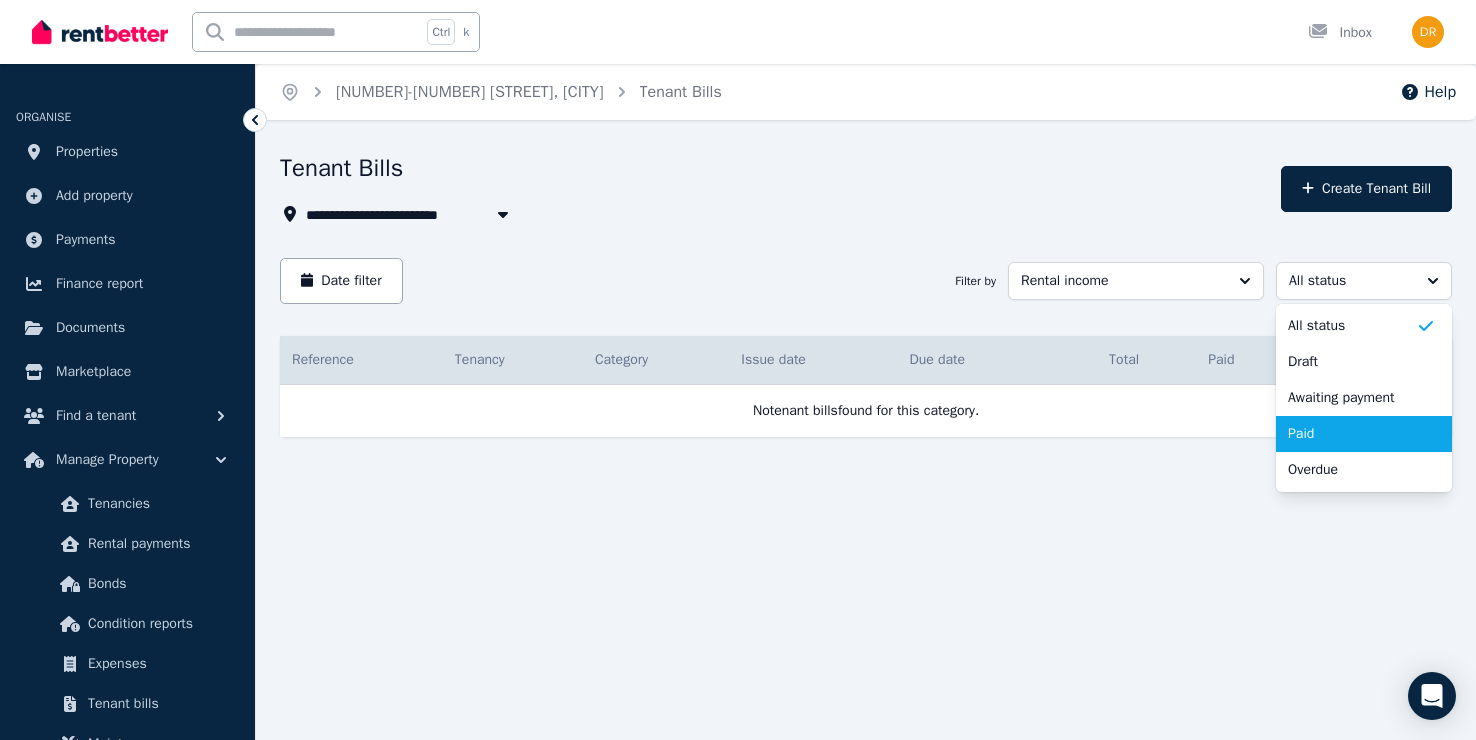 click on "Paid" at bounding box center (1352, 434) 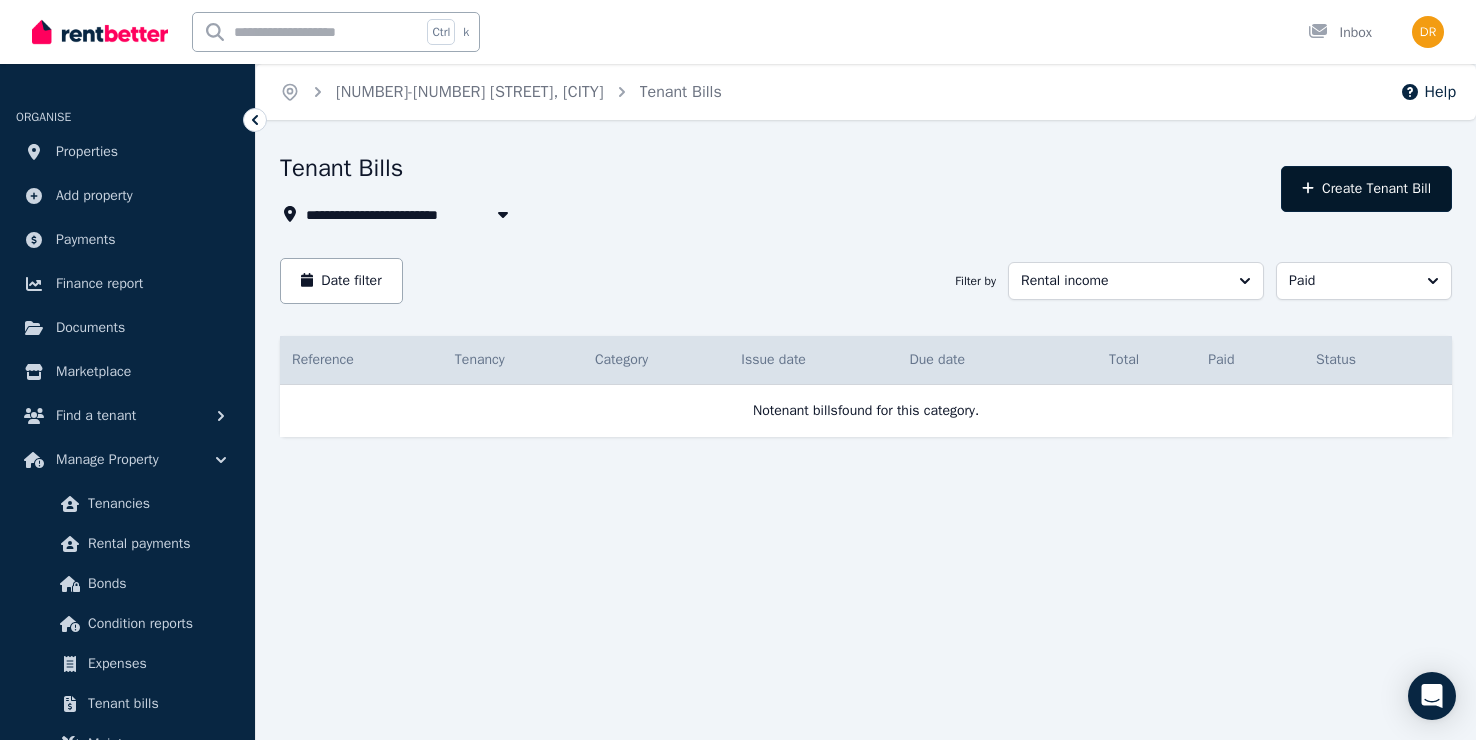 click on "Create Tenant Bill" at bounding box center (1366, 189) 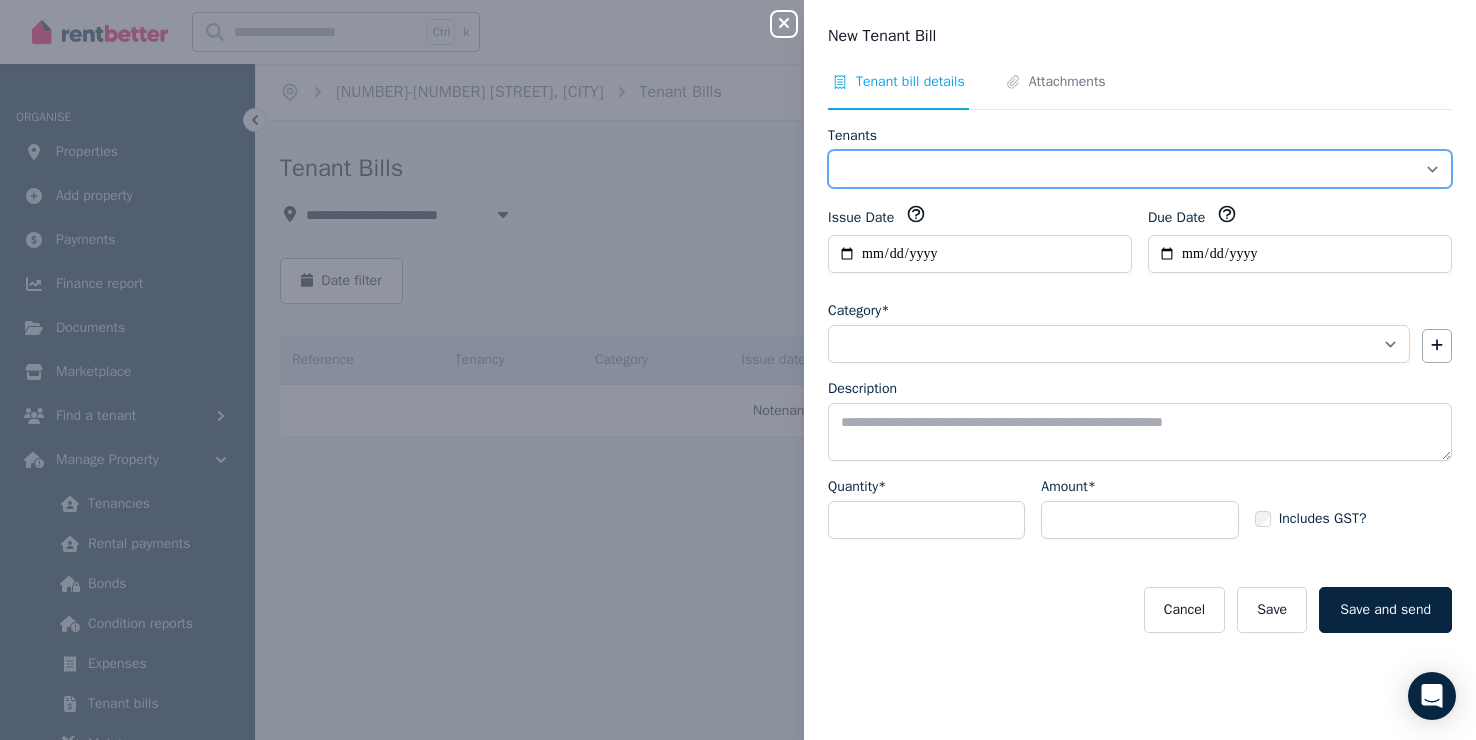 click on "**********" at bounding box center (1140, 169) 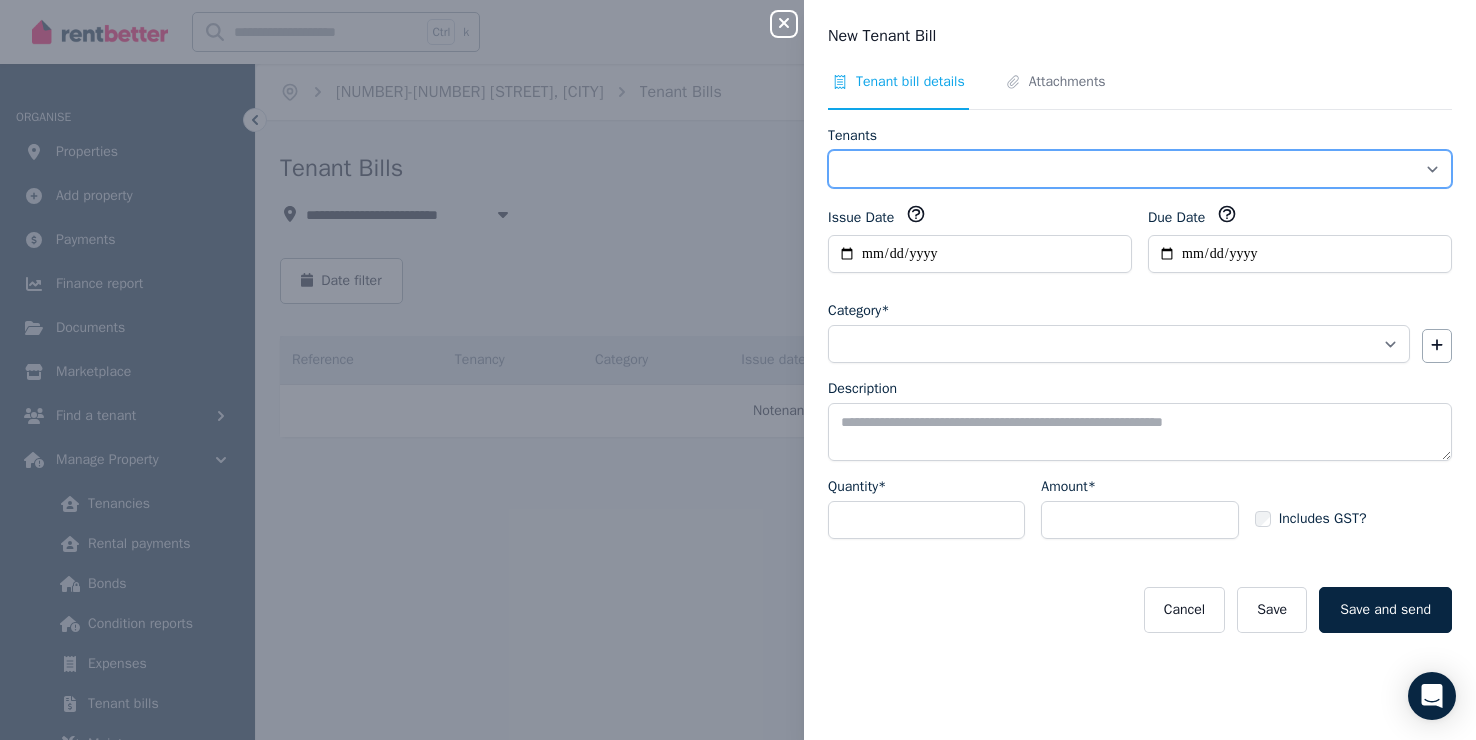 select on "**********" 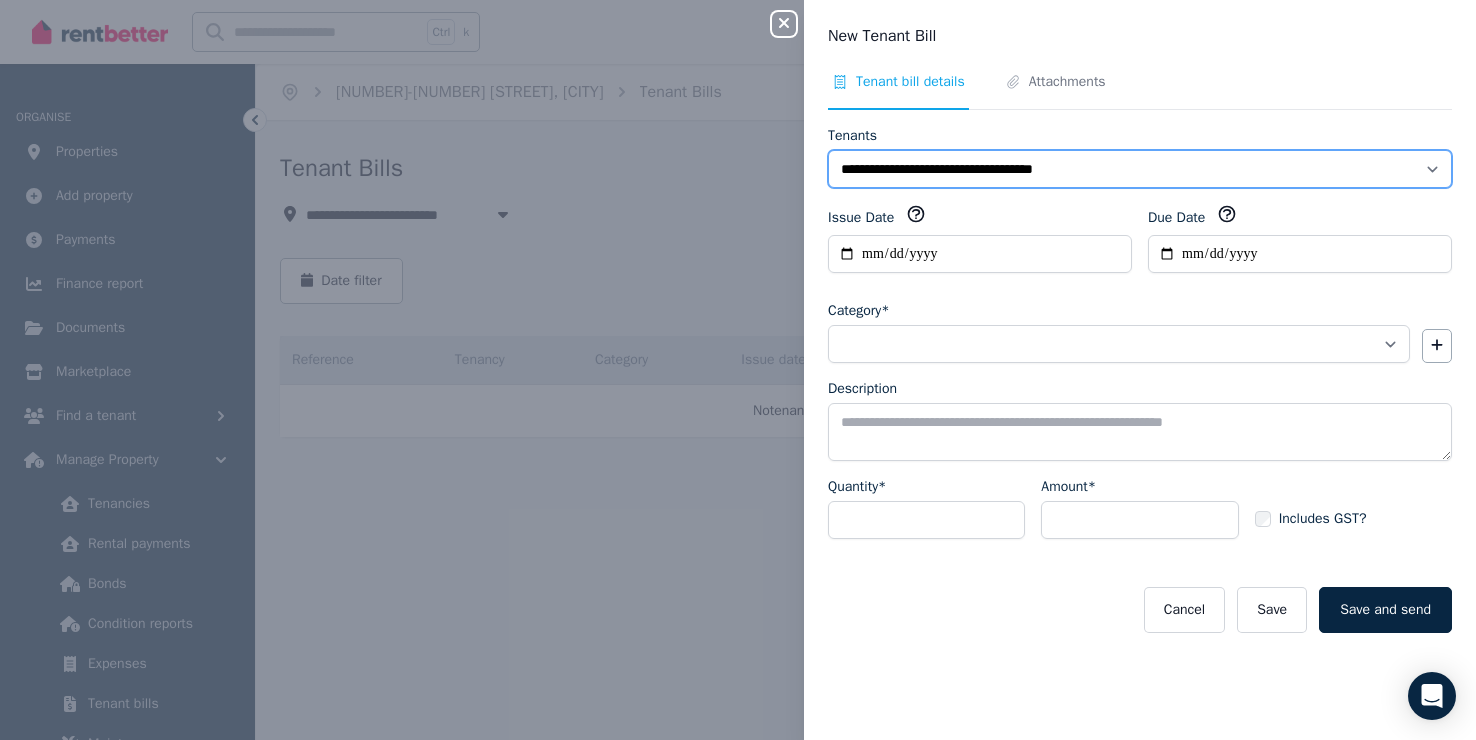 click on "**********" at bounding box center (1140, 169) 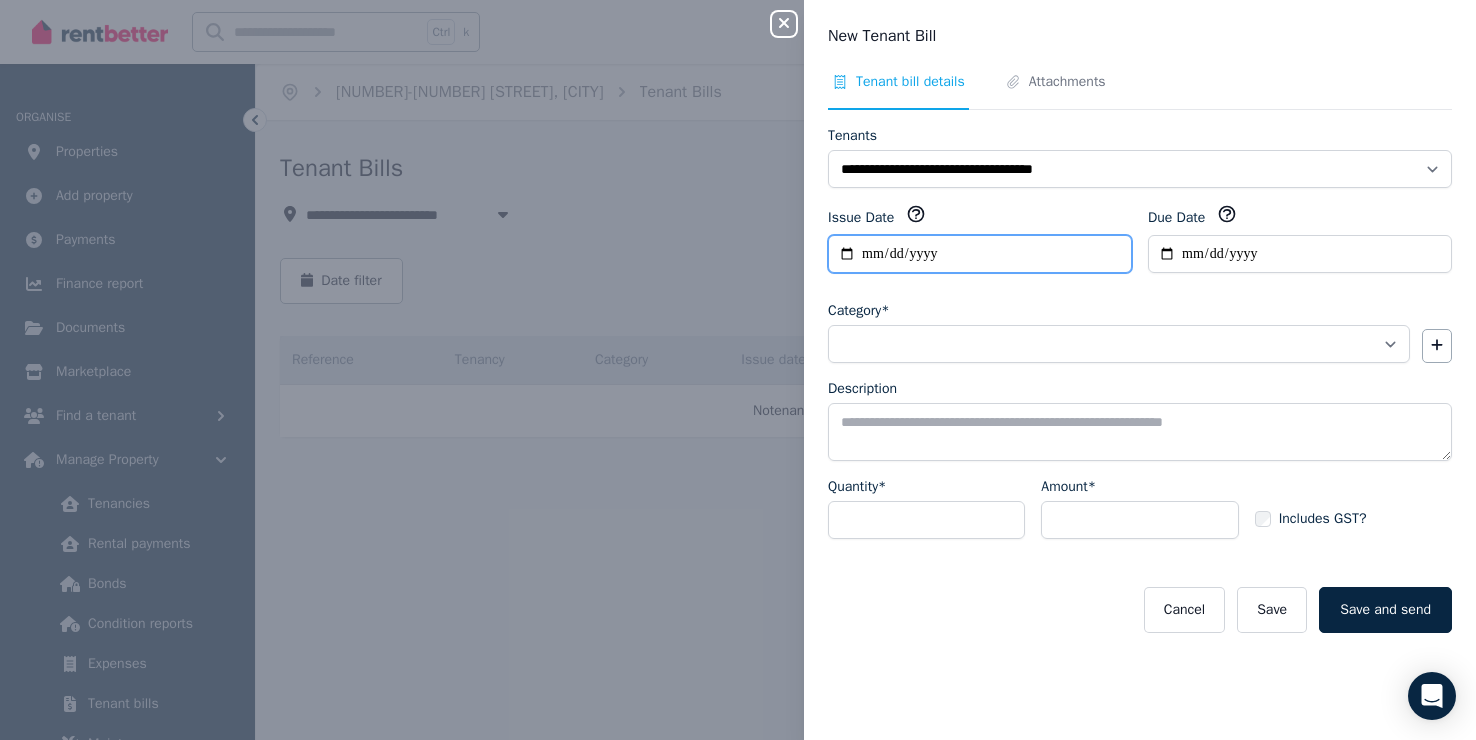 click on "**********" at bounding box center (980, 254) 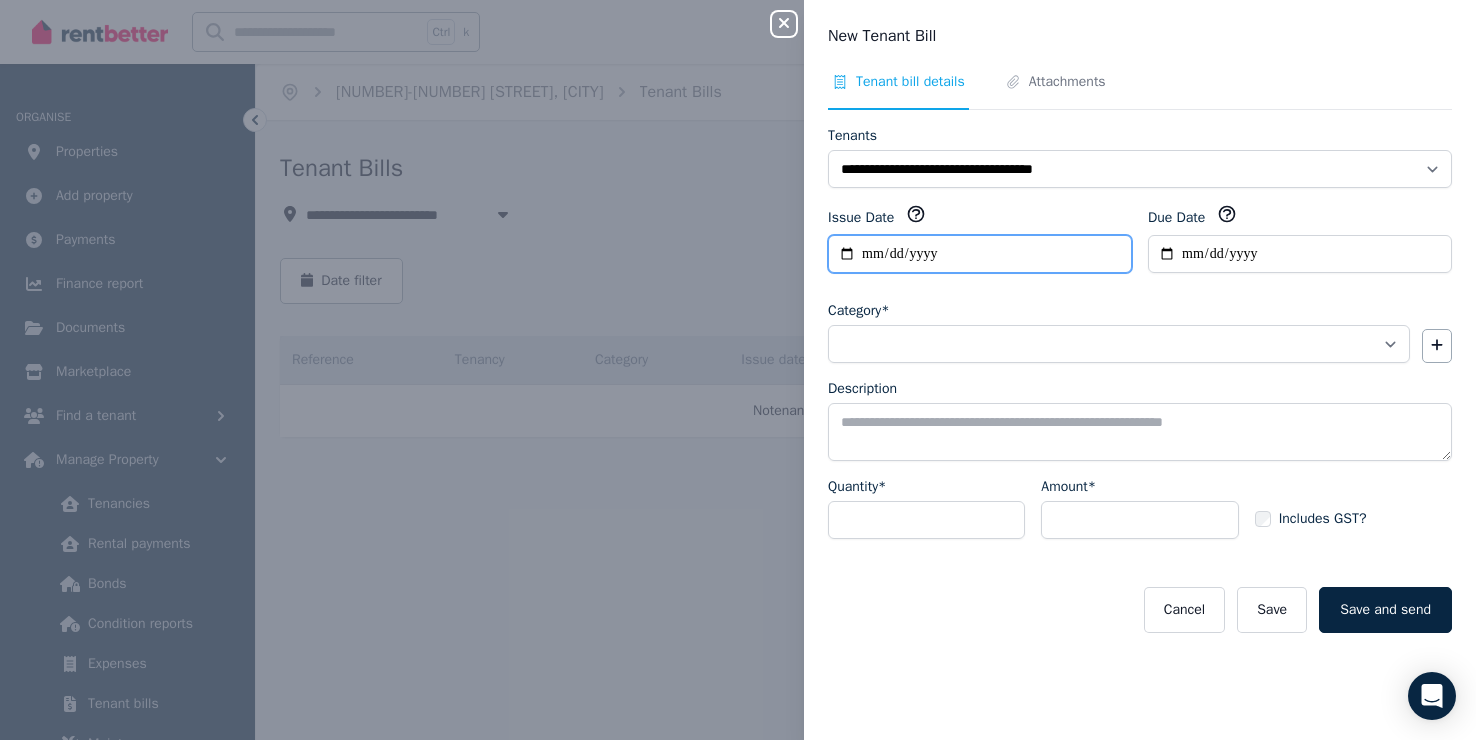 type on "**********" 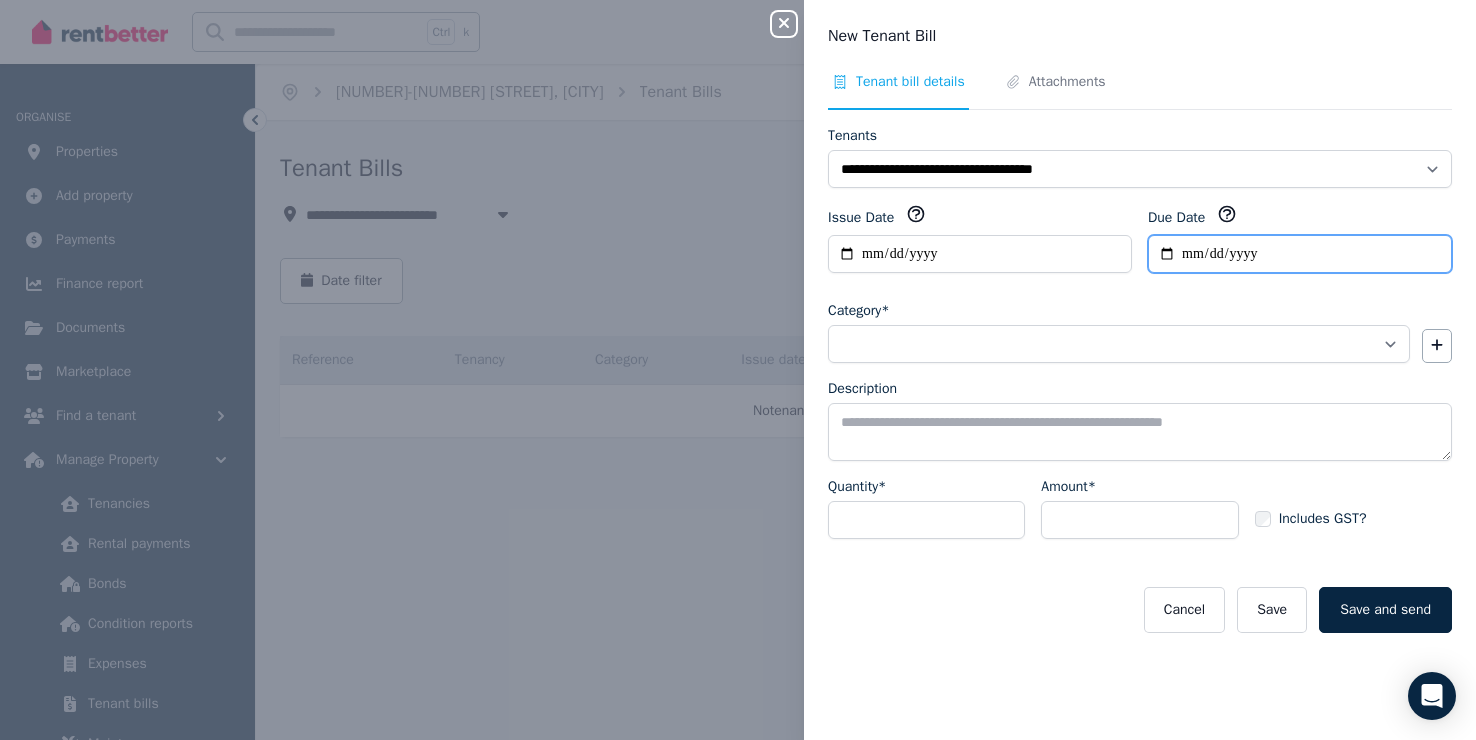 click on "Due Date" at bounding box center (1300, 254) 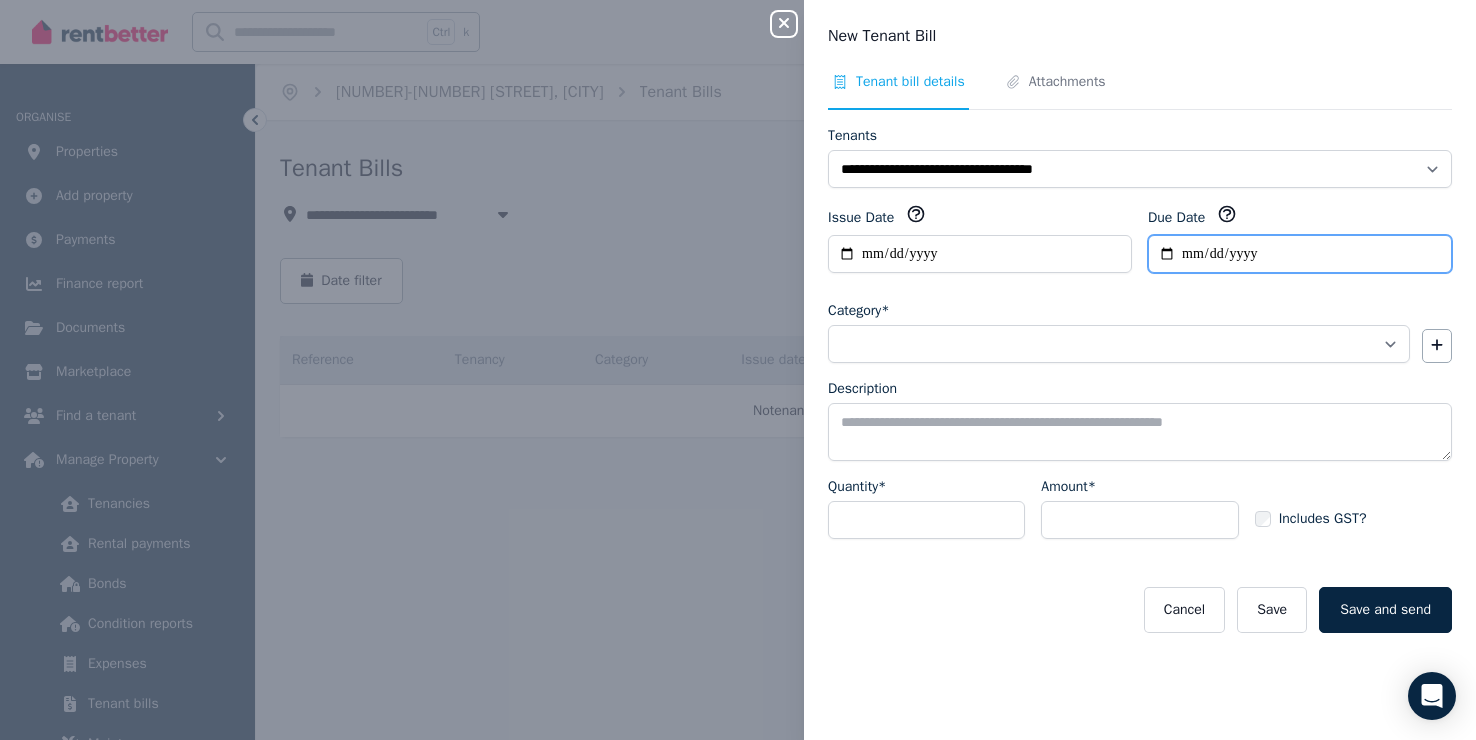 type on "**********" 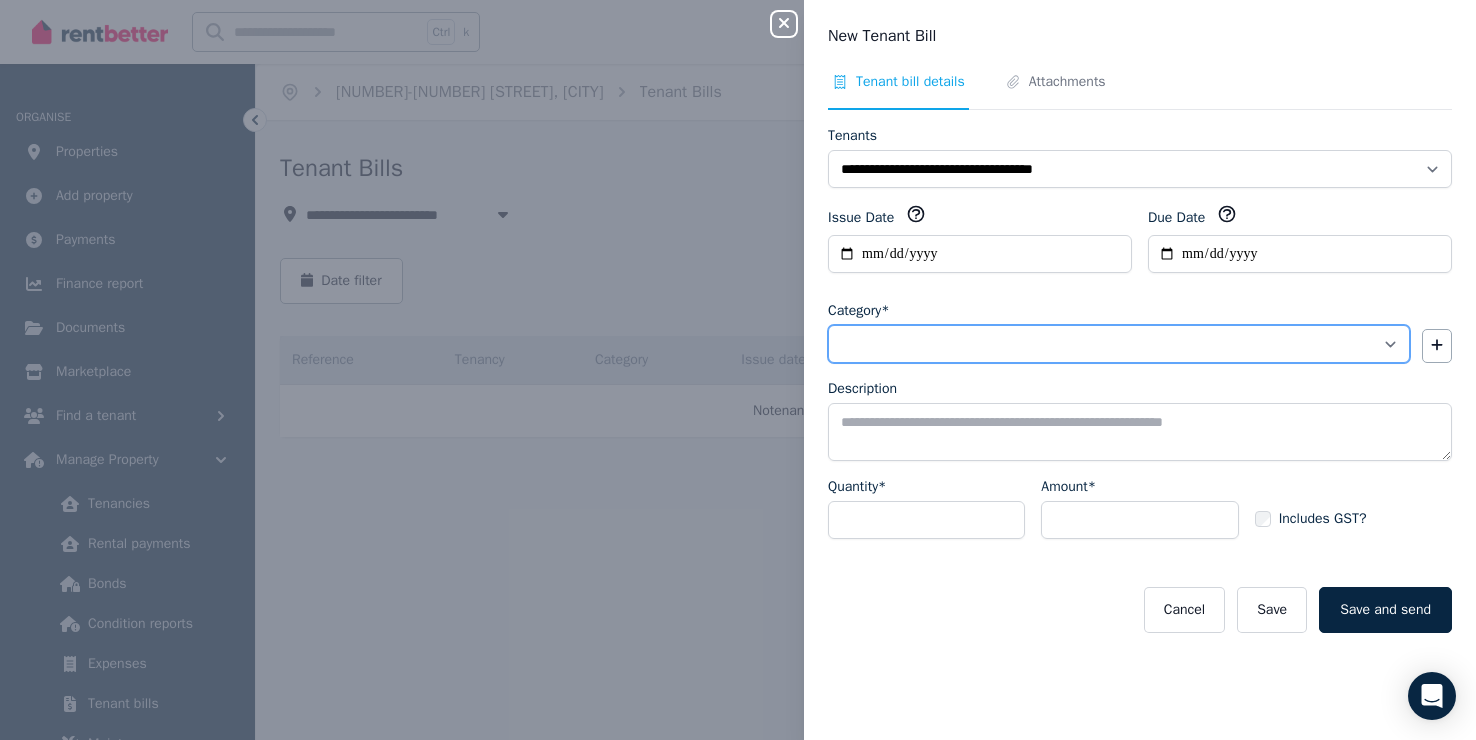 click on "**********" at bounding box center [1119, 344] 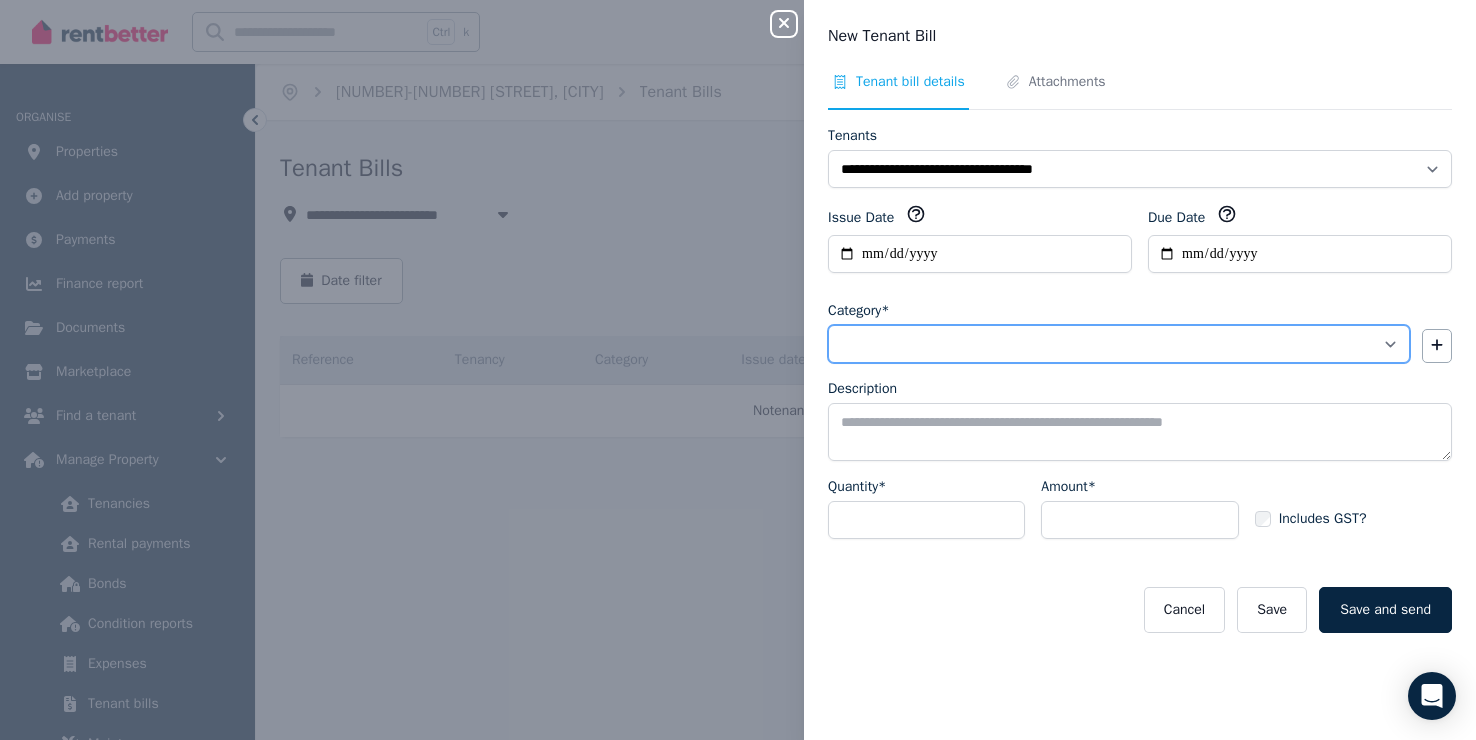 select on "**********" 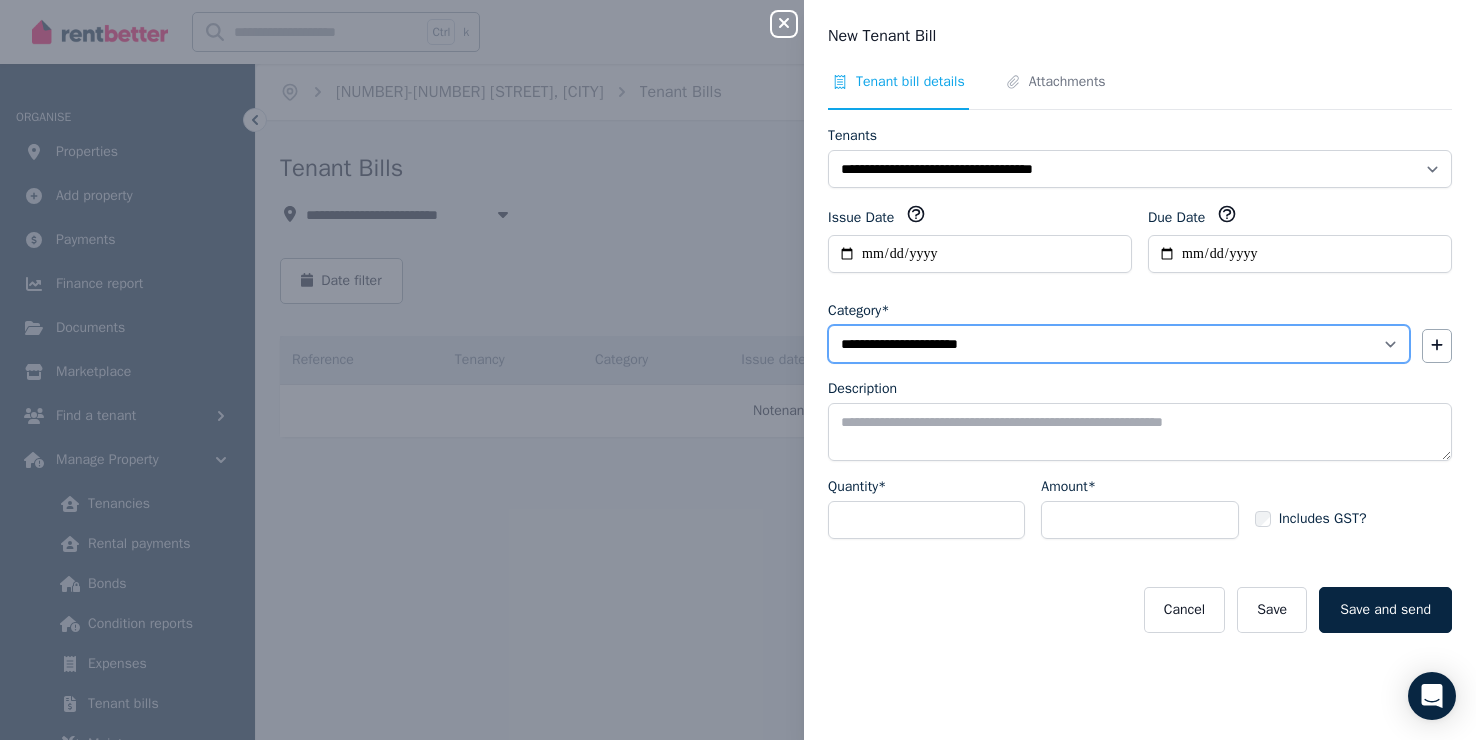 click on "**********" at bounding box center [1119, 344] 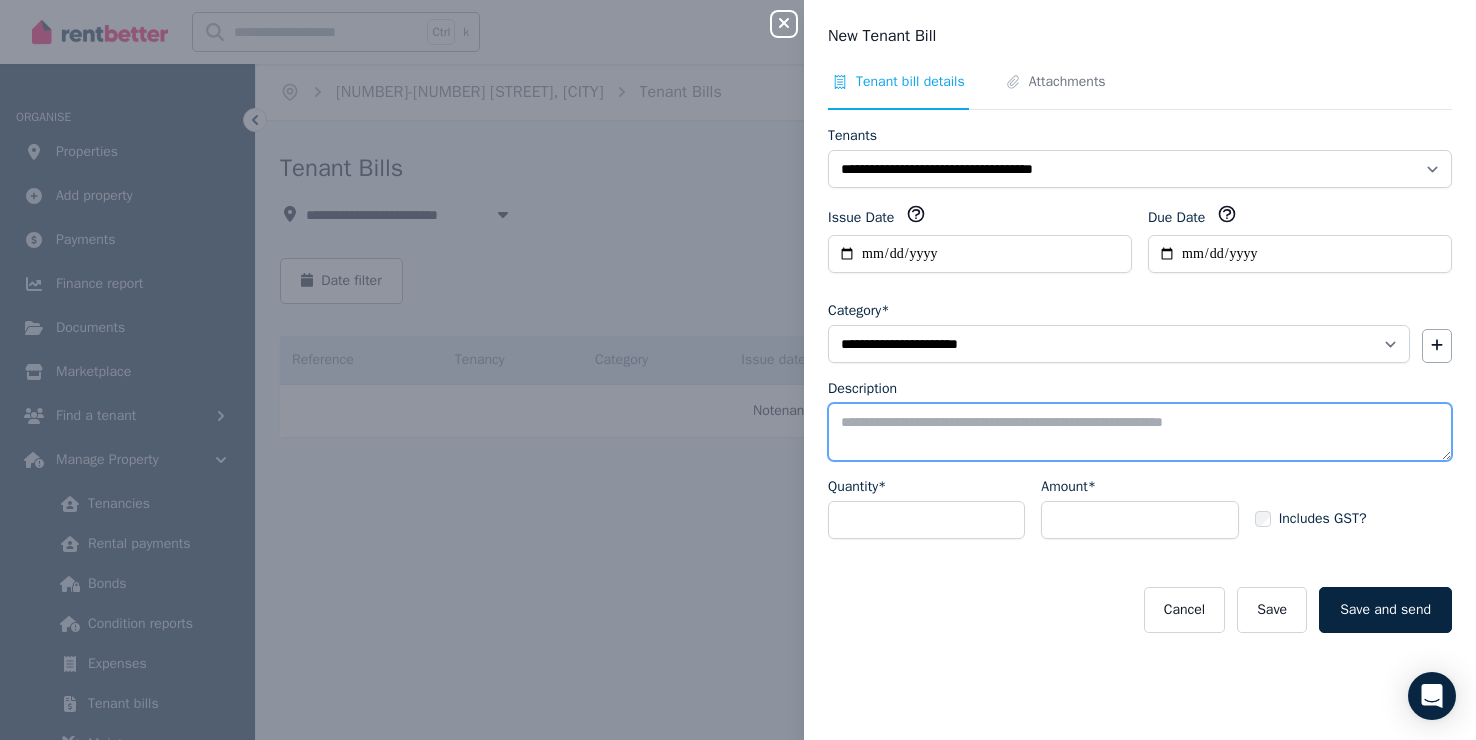 click on "Description" at bounding box center [1140, 432] 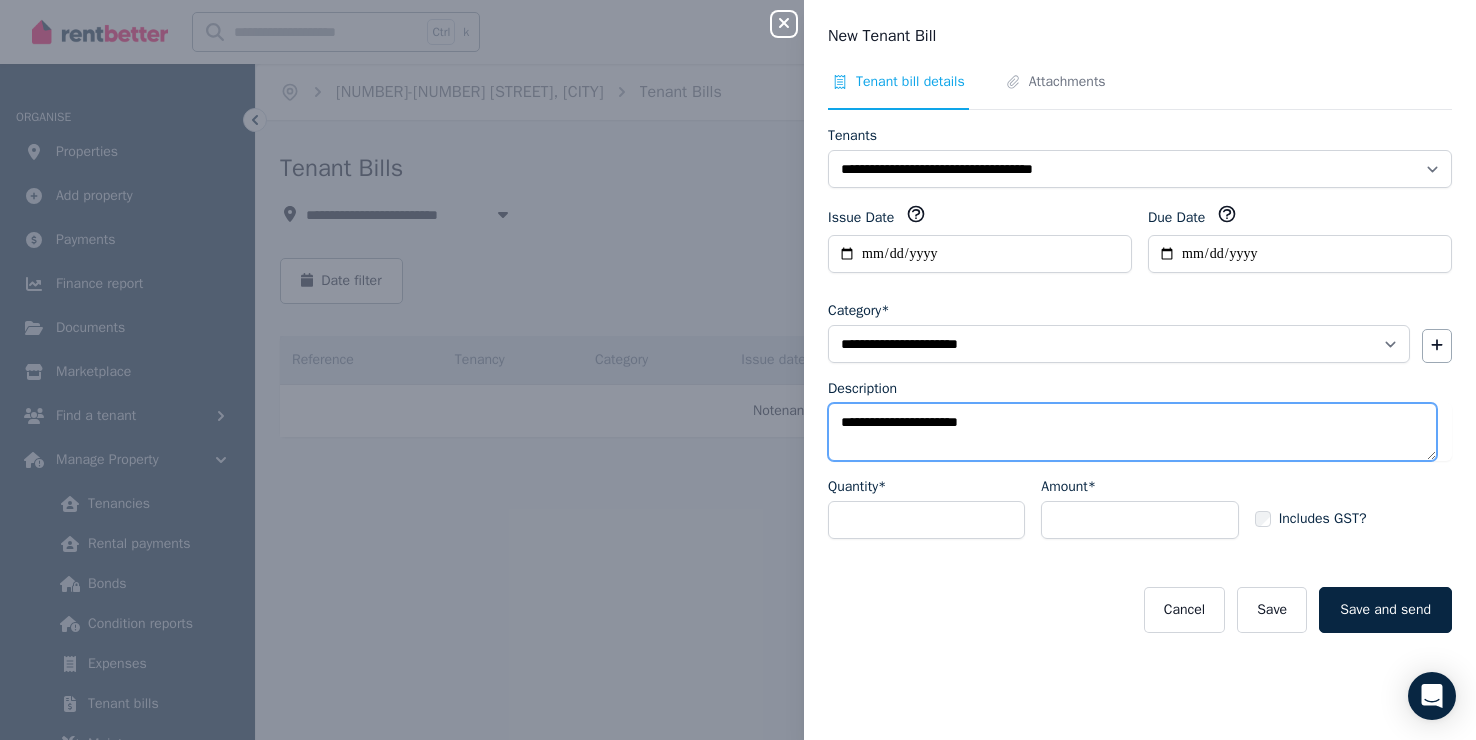 type on "**********" 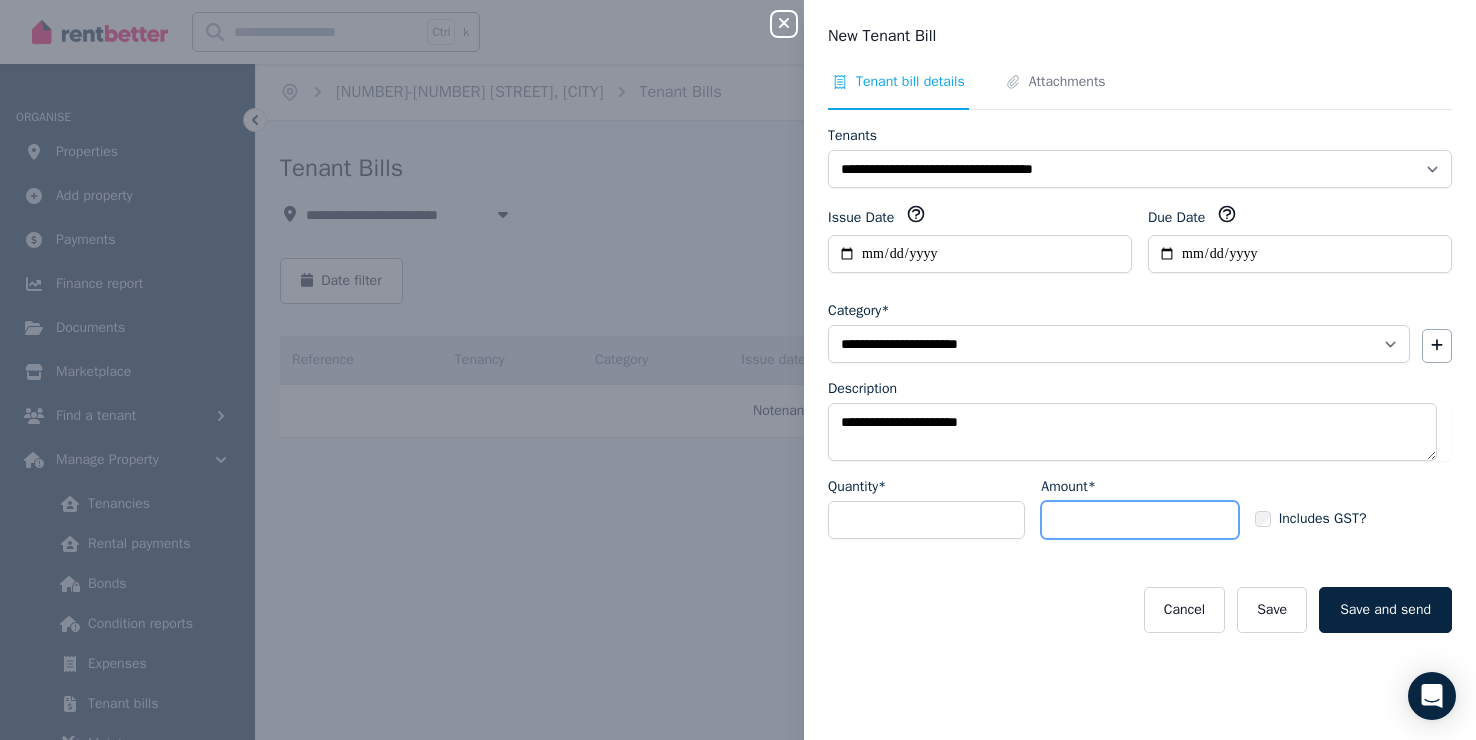 click on "Amount*" at bounding box center (1139, 520) 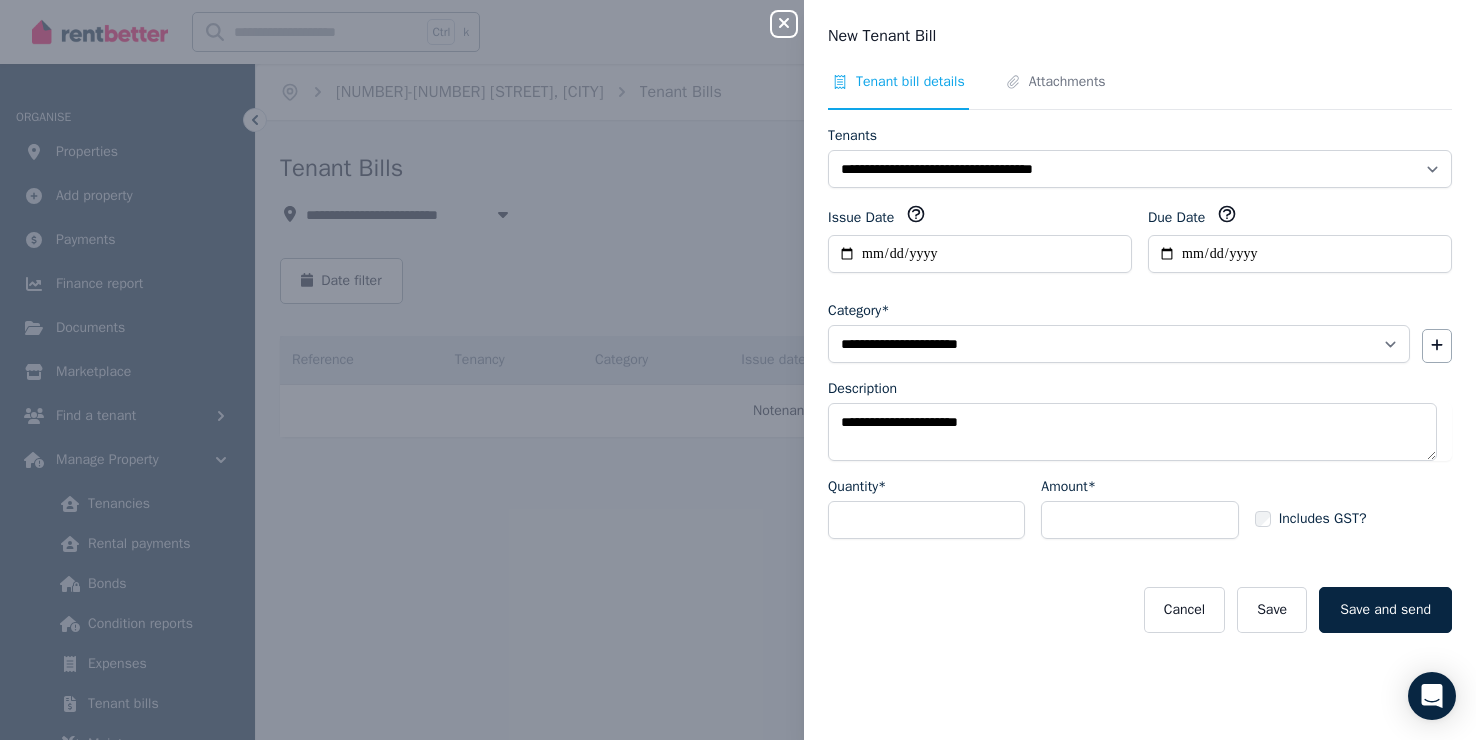click on "**********" at bounding box center [1140, 395] 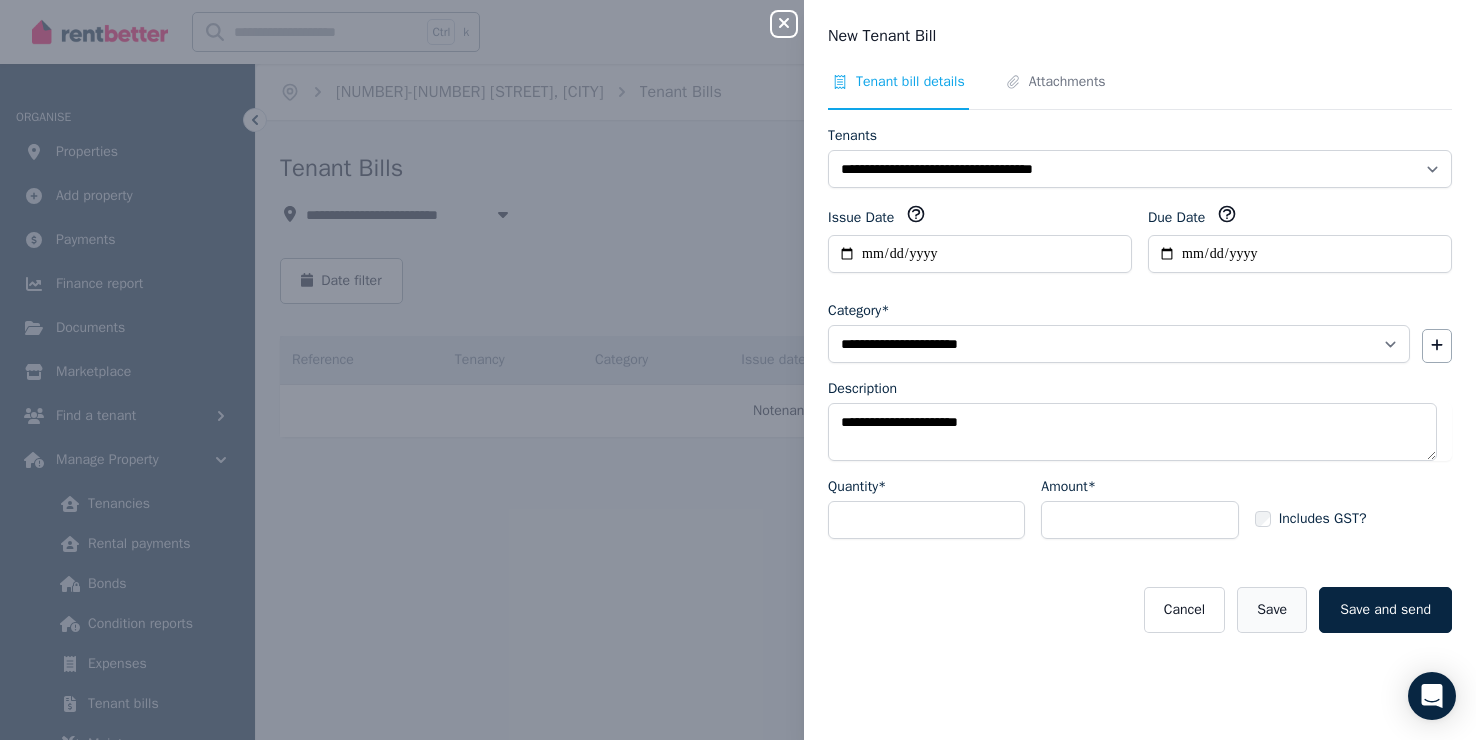 click on "Save" at bounding box center (1272, 610) 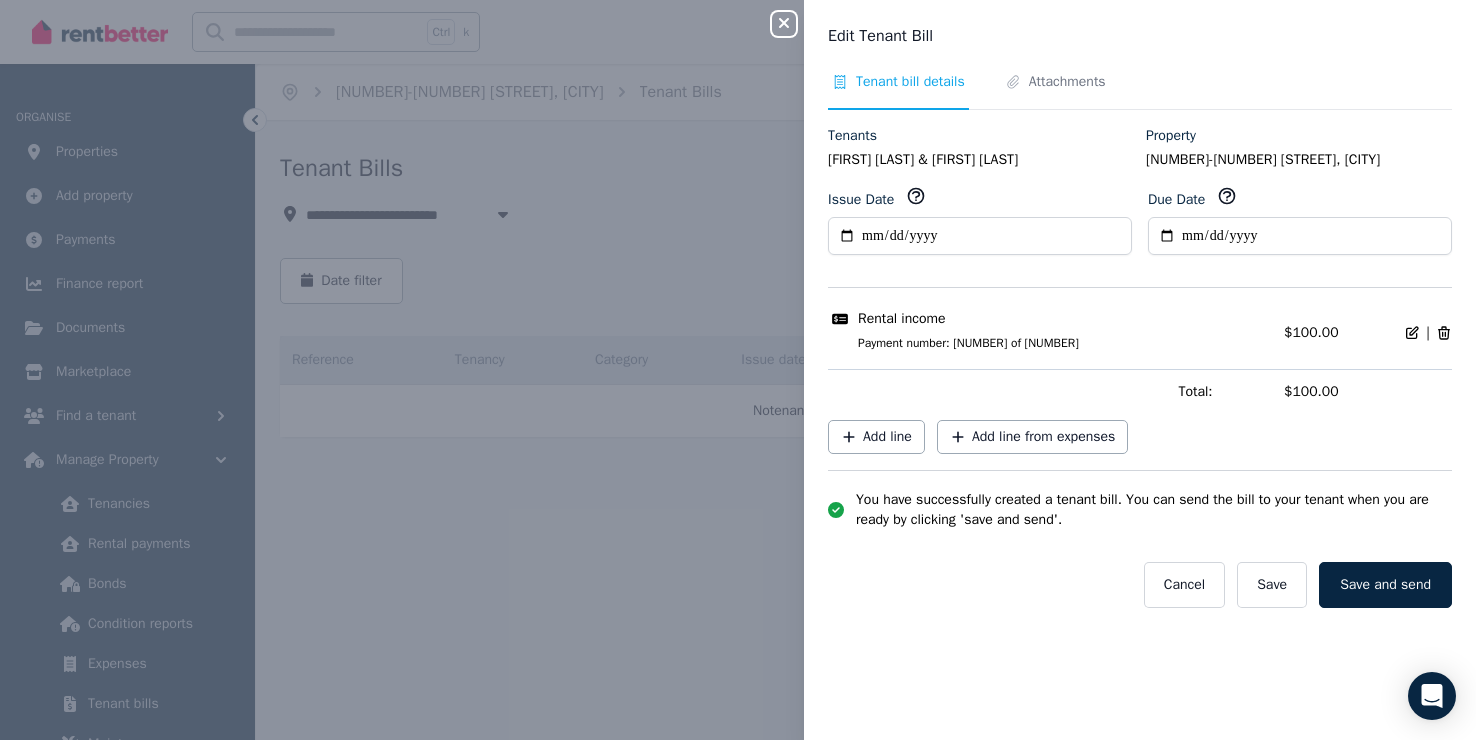 click 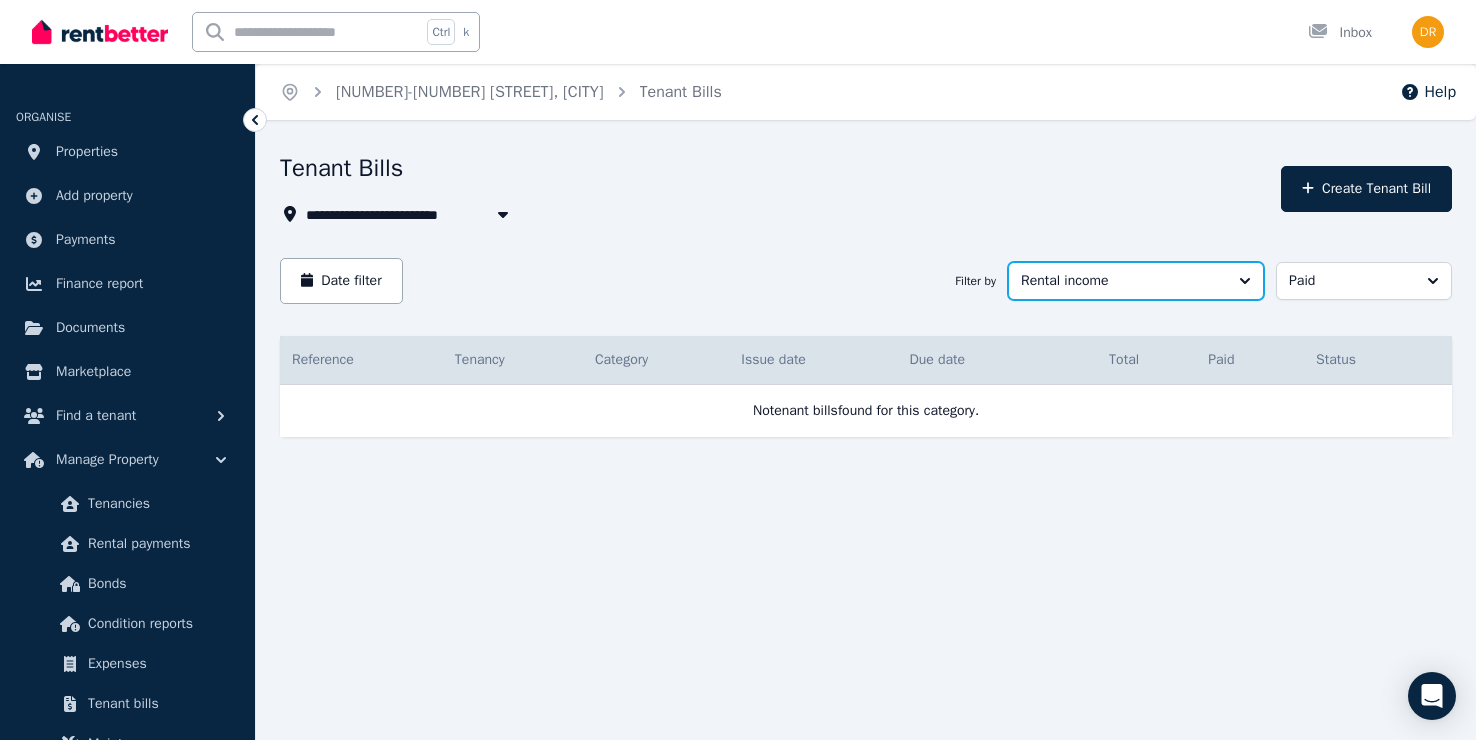 click on "Rental income" at bounding box center [1122, 281] 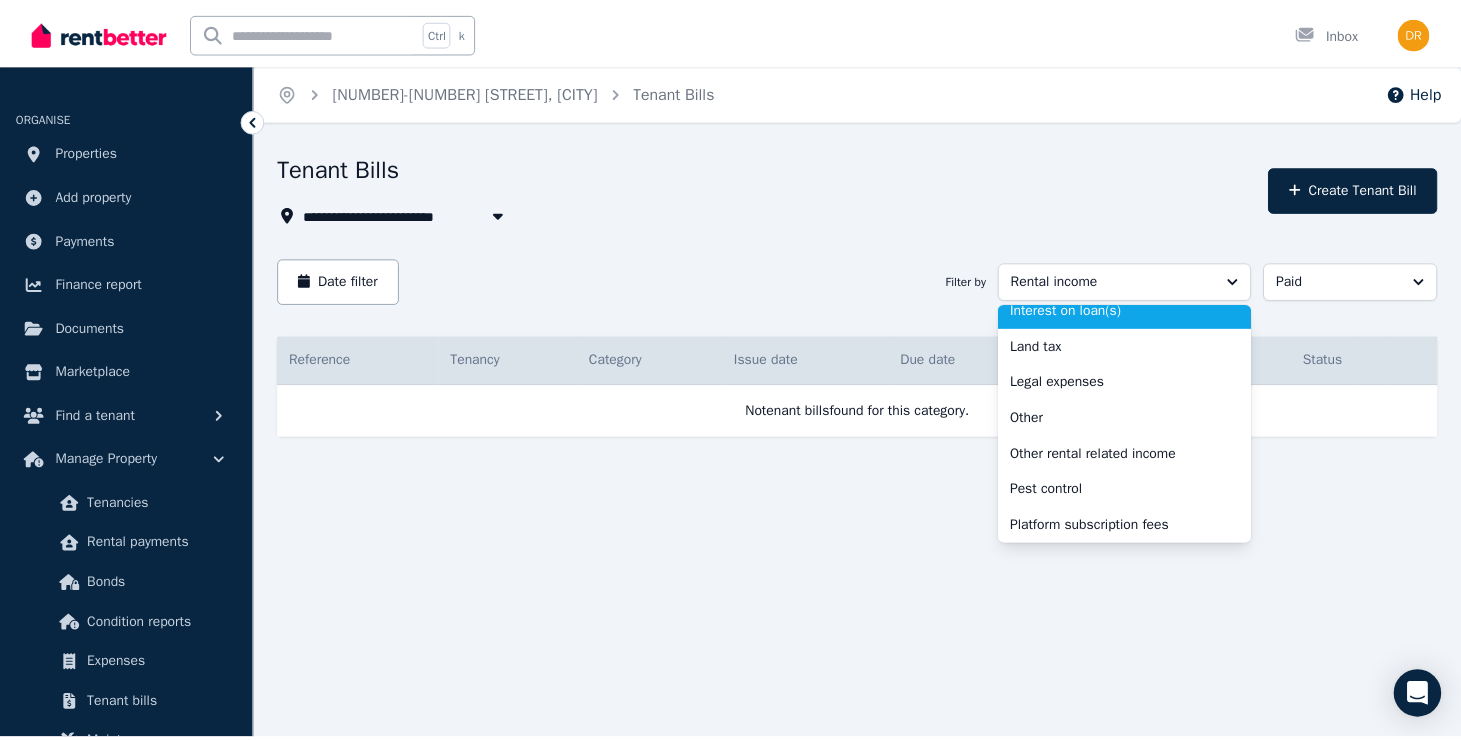 scroll, scrollTop: 740, scrollLeft: 0, axis: vertical 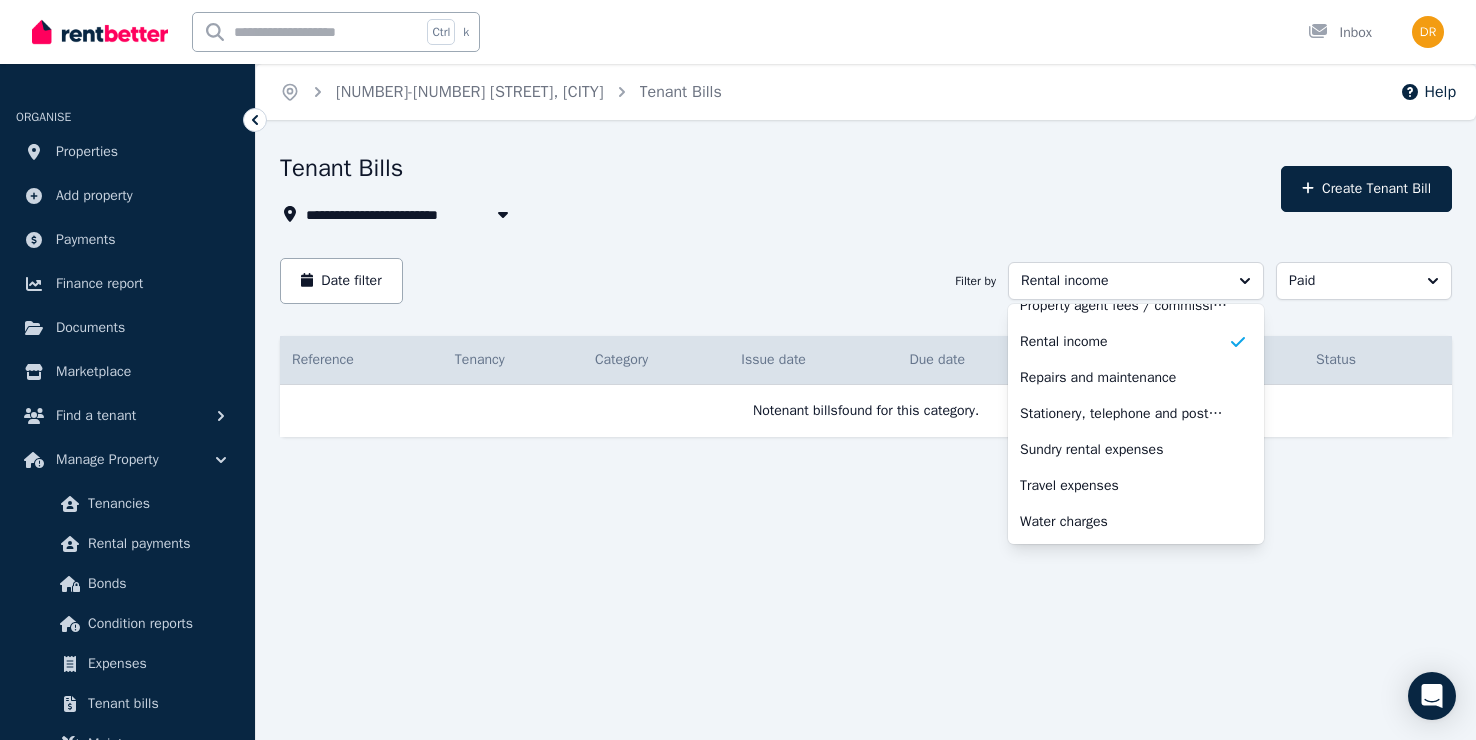 click on "**********" at bounding box center [738, 370] 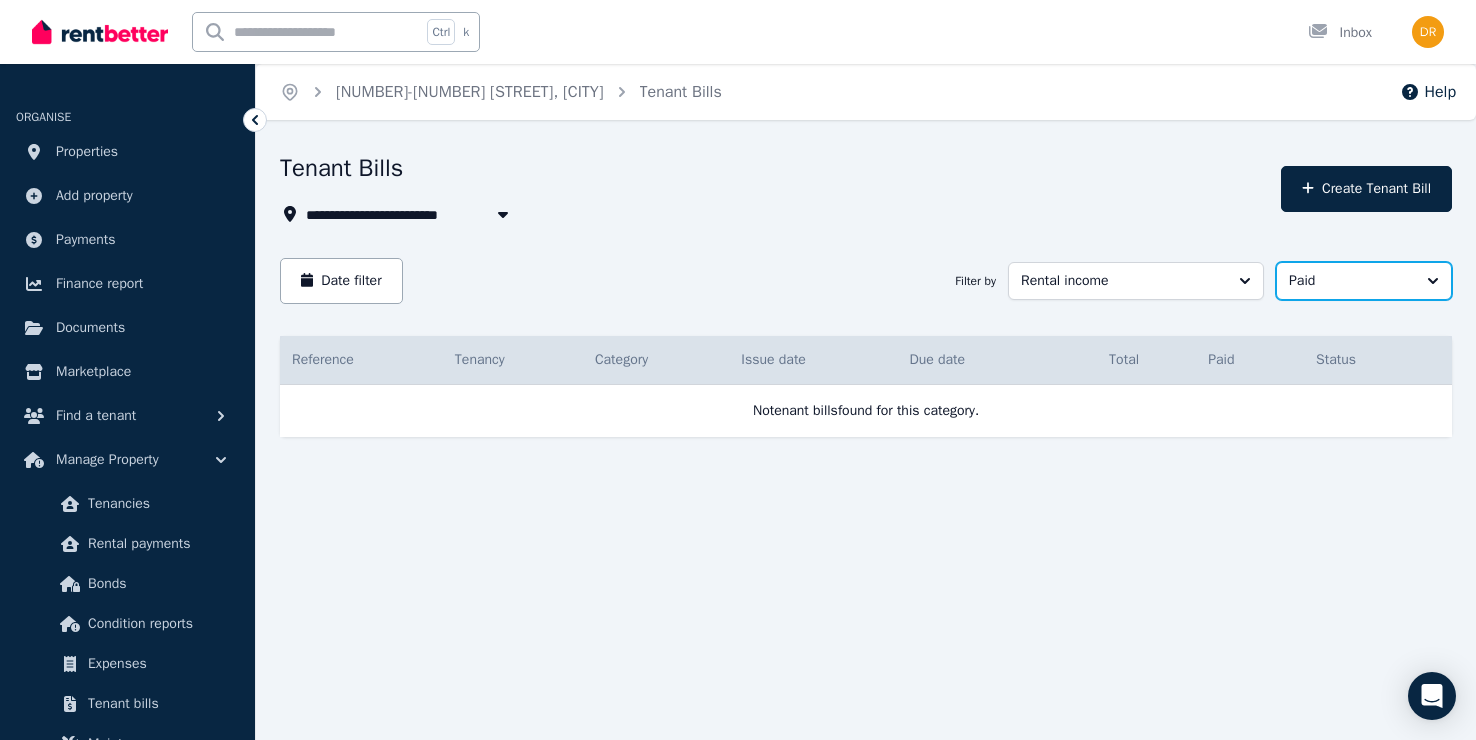 click on "Paid" at bounding box center [1364, 281] 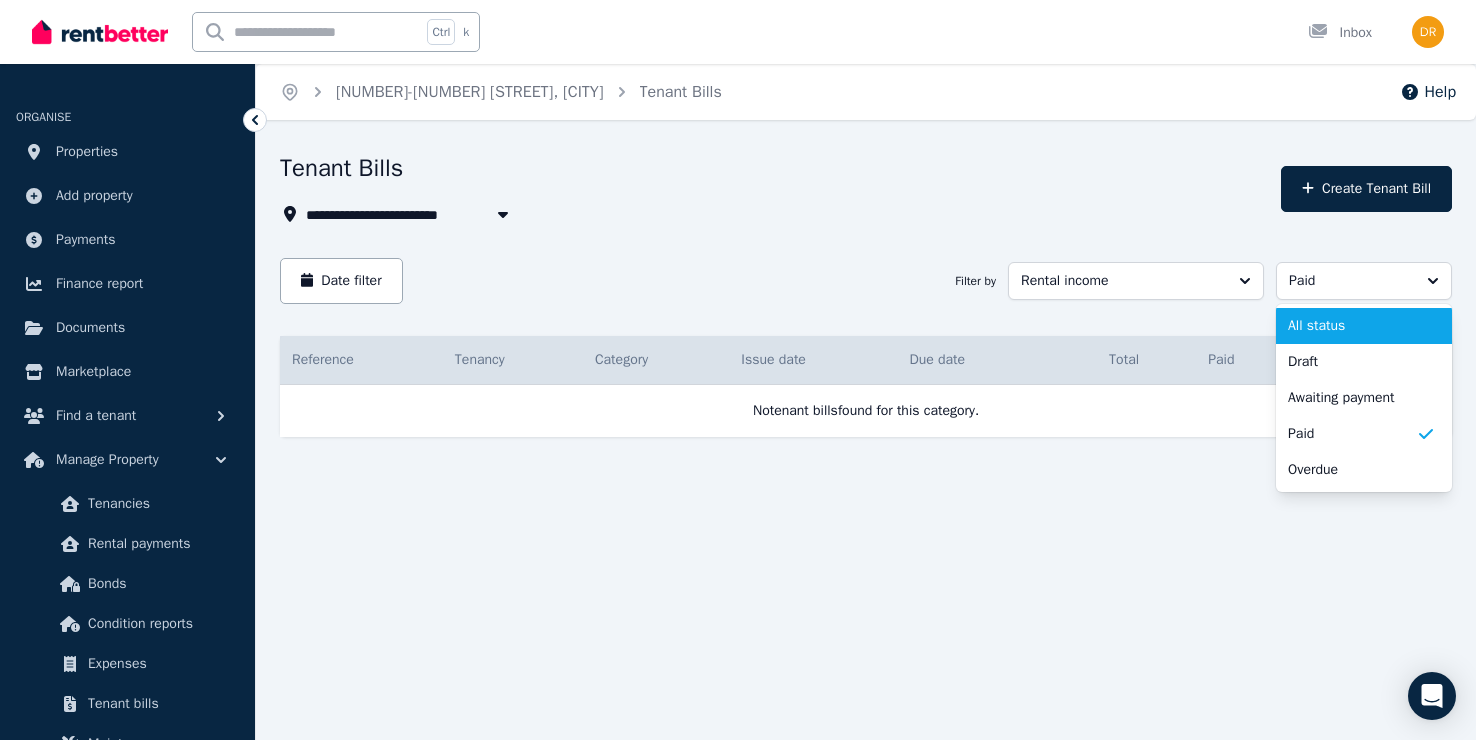 click on "All status" at bounding box center (1352, 326) 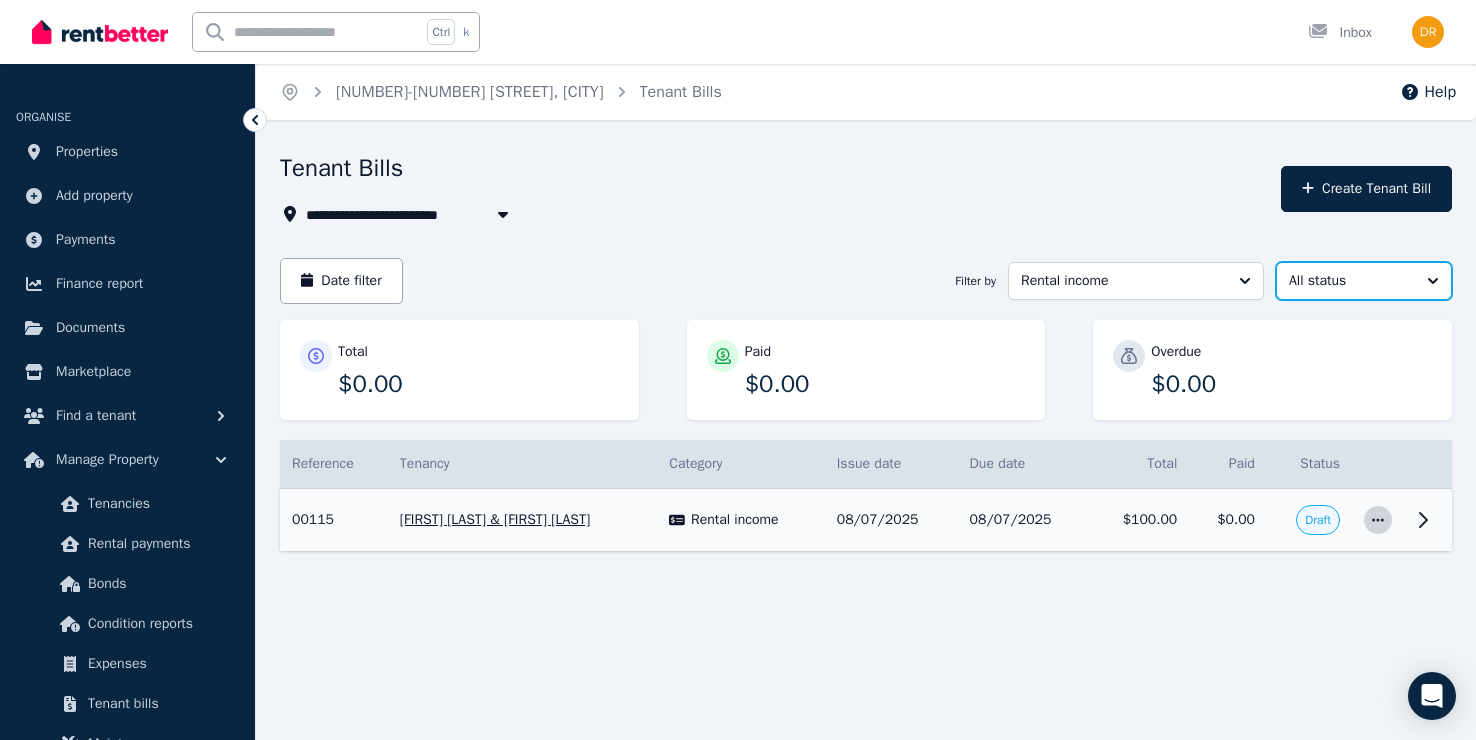 click 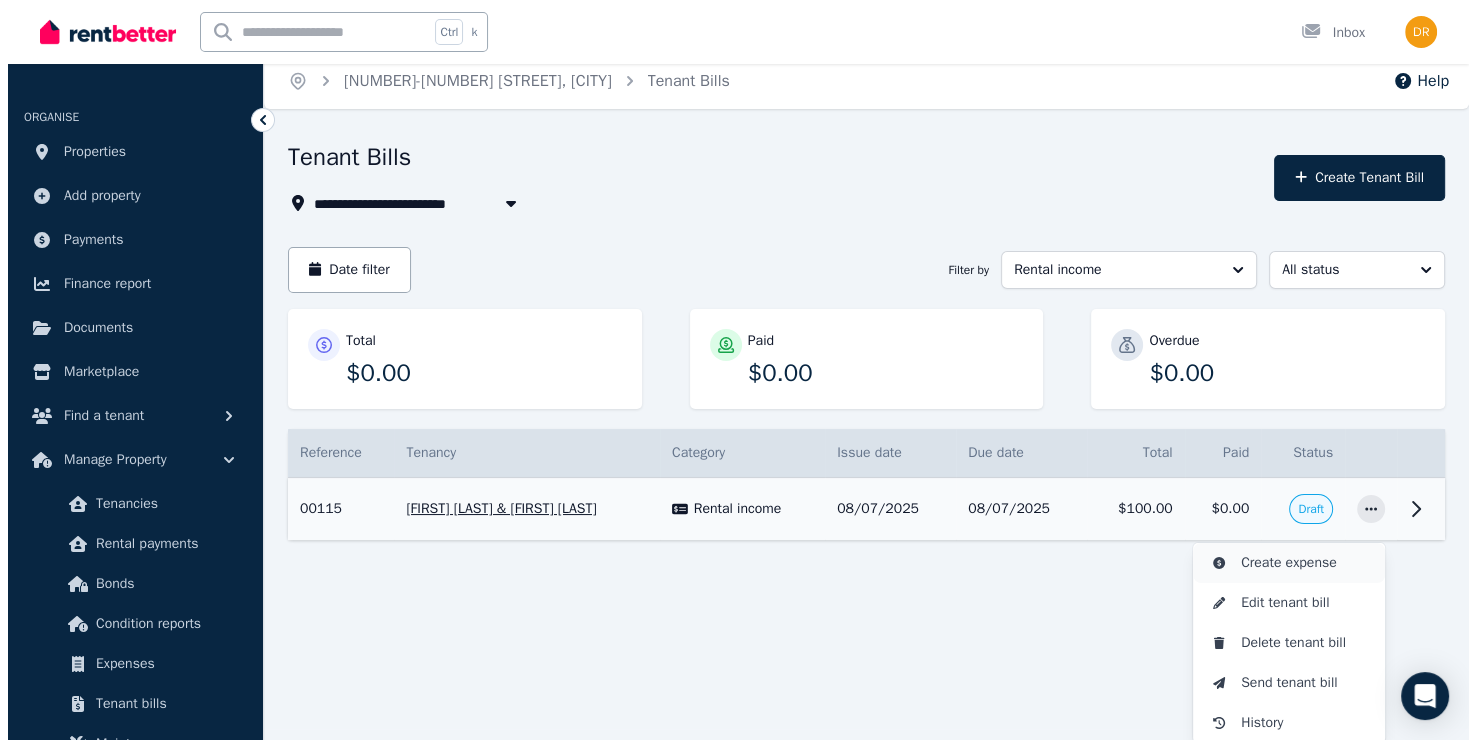 scroll, scrollTop: 13, scrollLeft: 0, axis: vertical 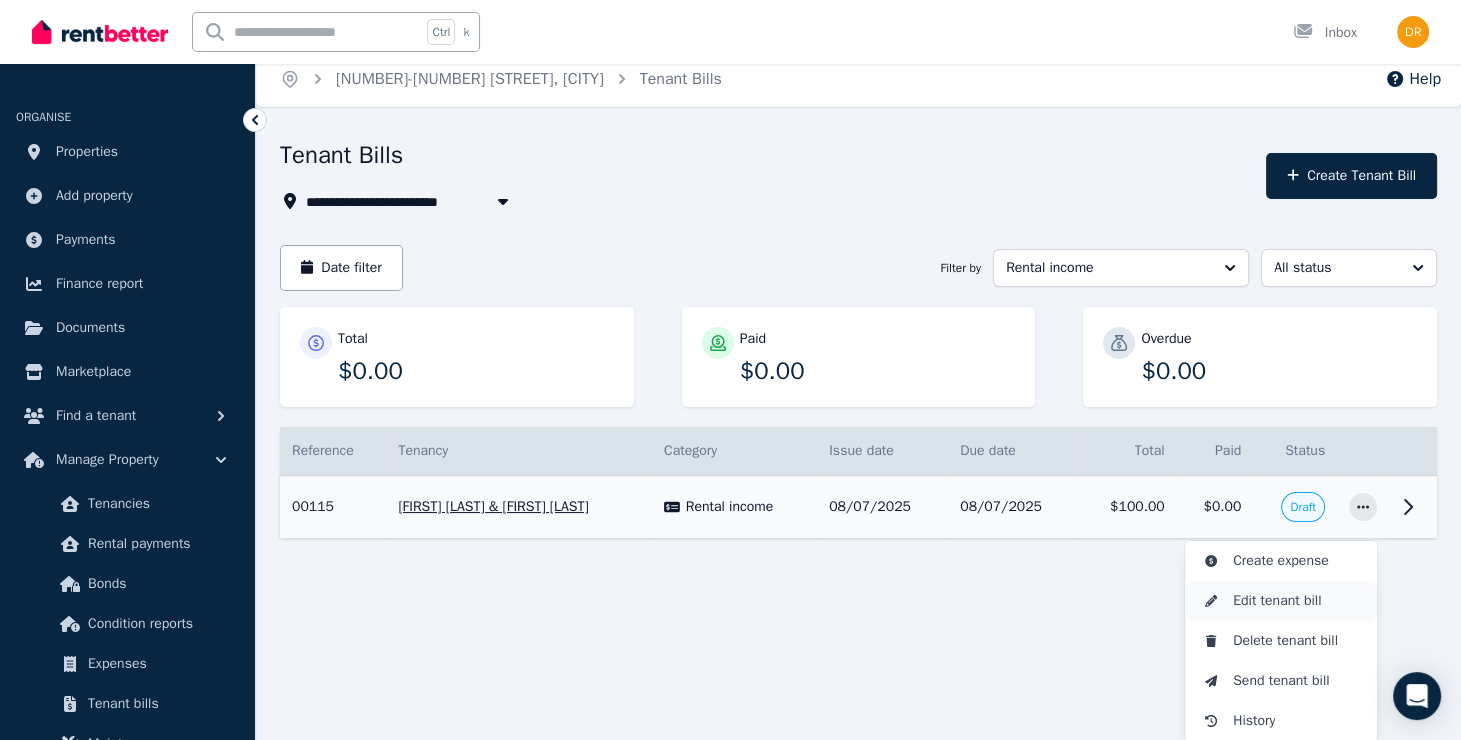 click on "Edit tenant bill" at bounding box center [1297, 601] 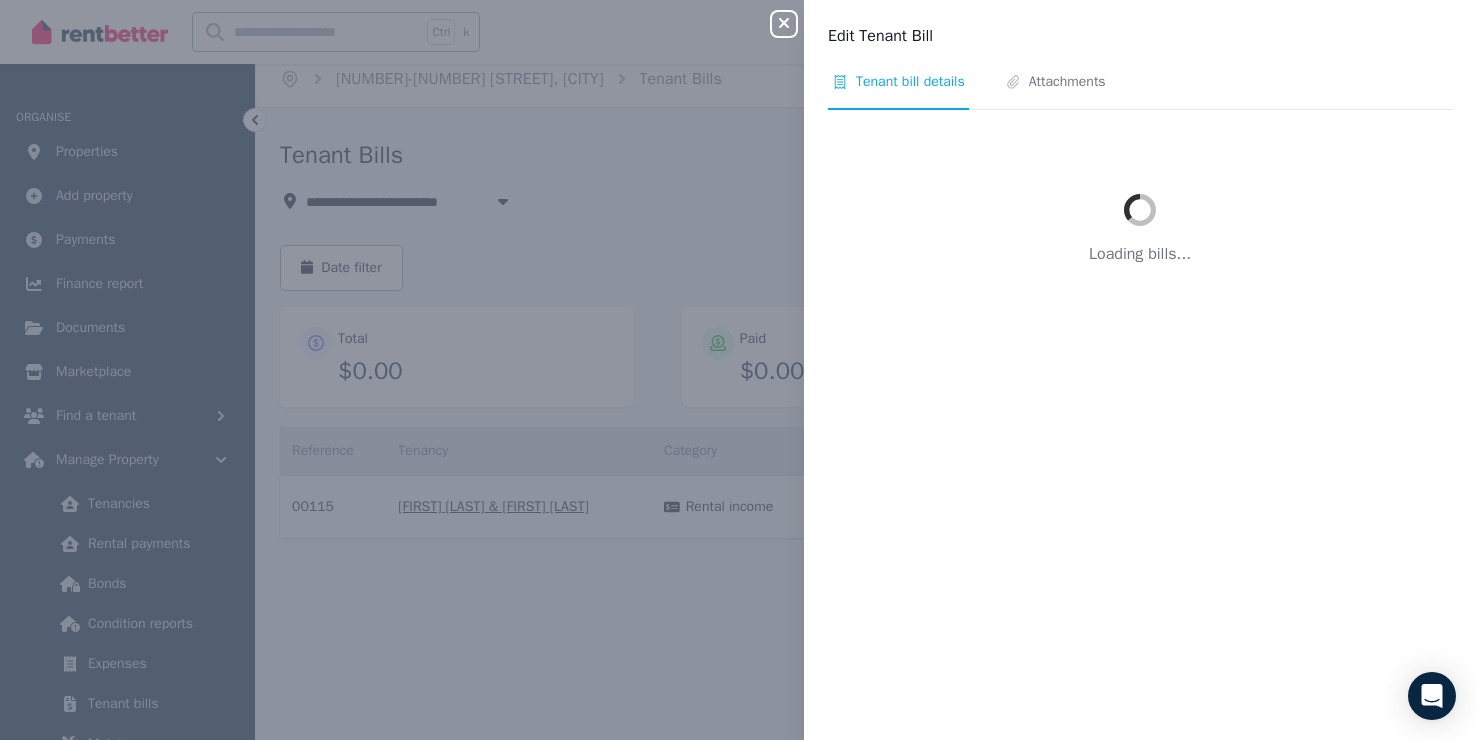 scroll, scrollTop: 0, scrollLeft: 0, axis: both 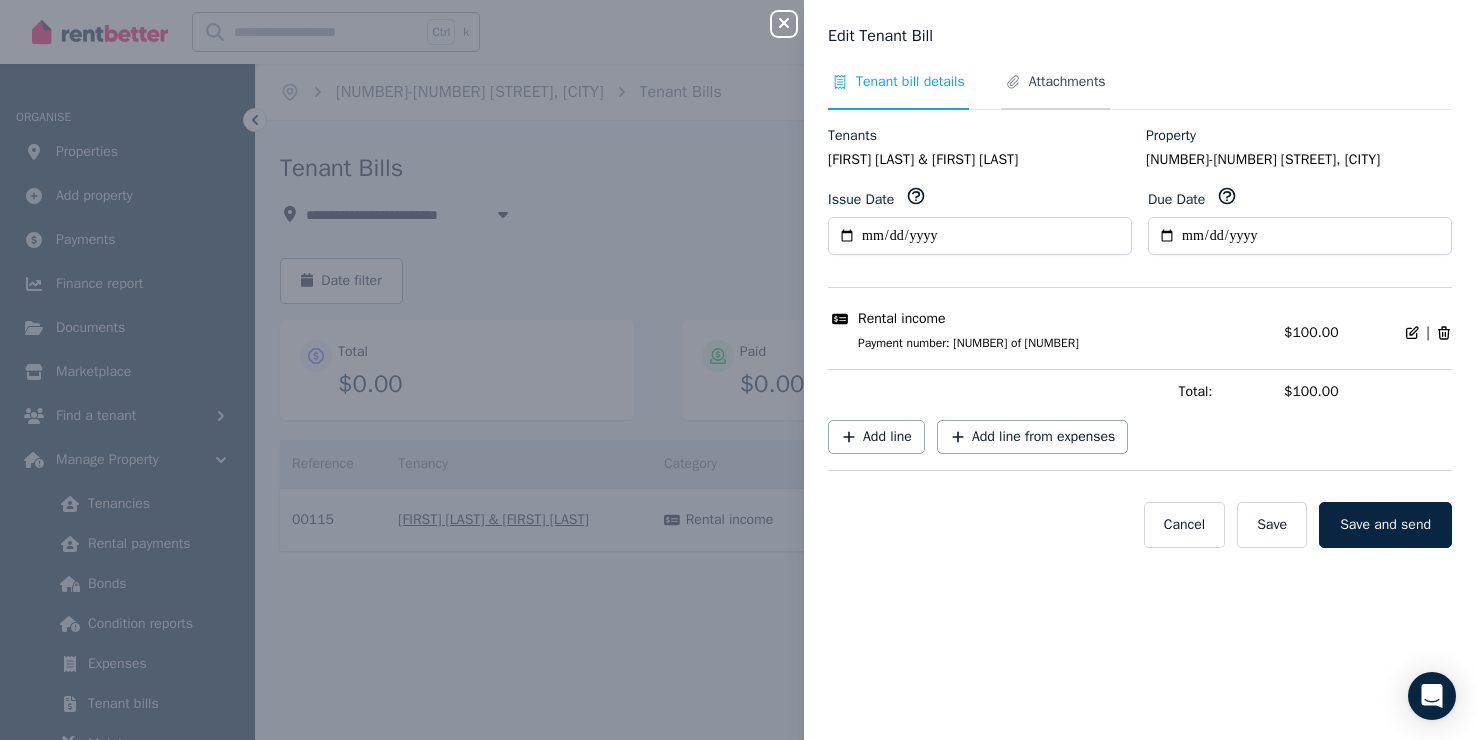click on "Attachments" at bounding box center [1067, 82] 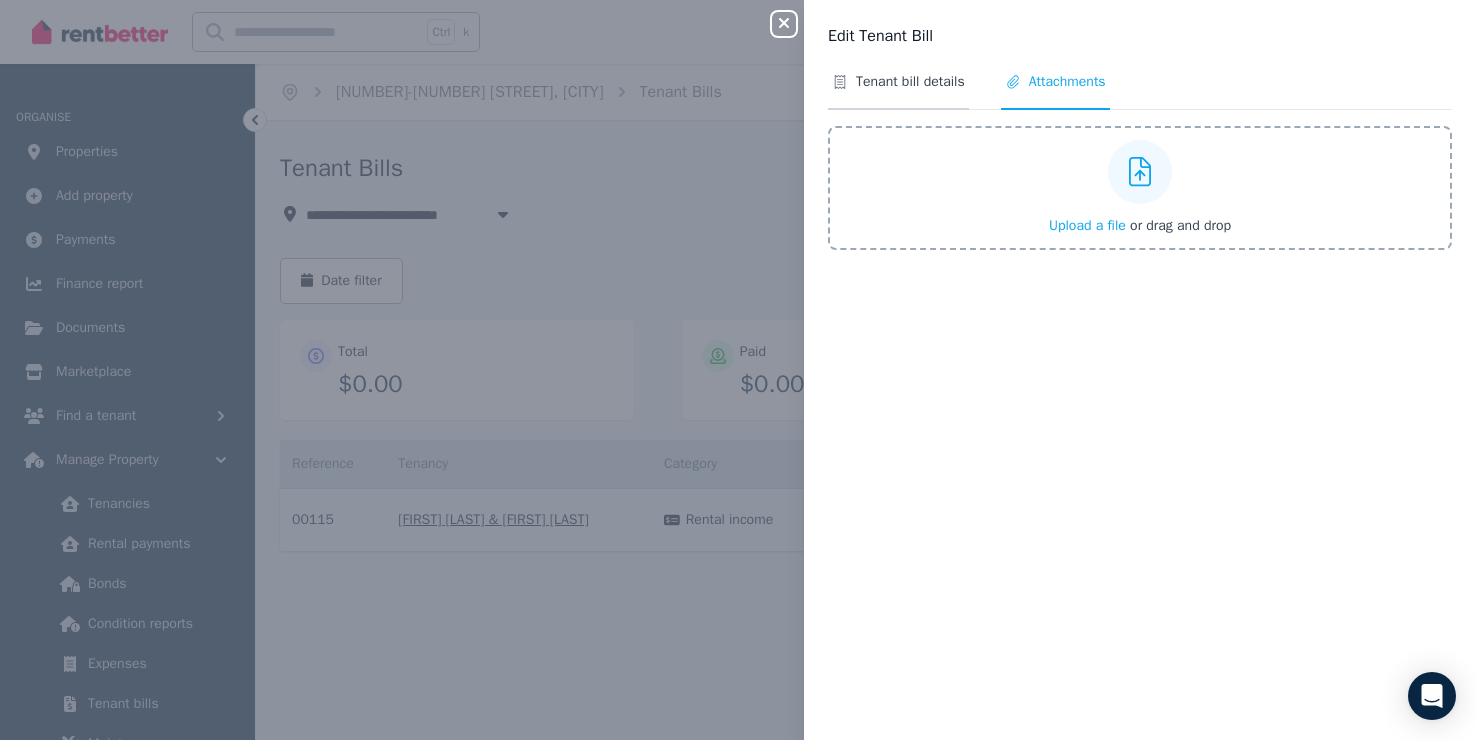 click on "Tenant bill details" at bounding box center (910, 82) 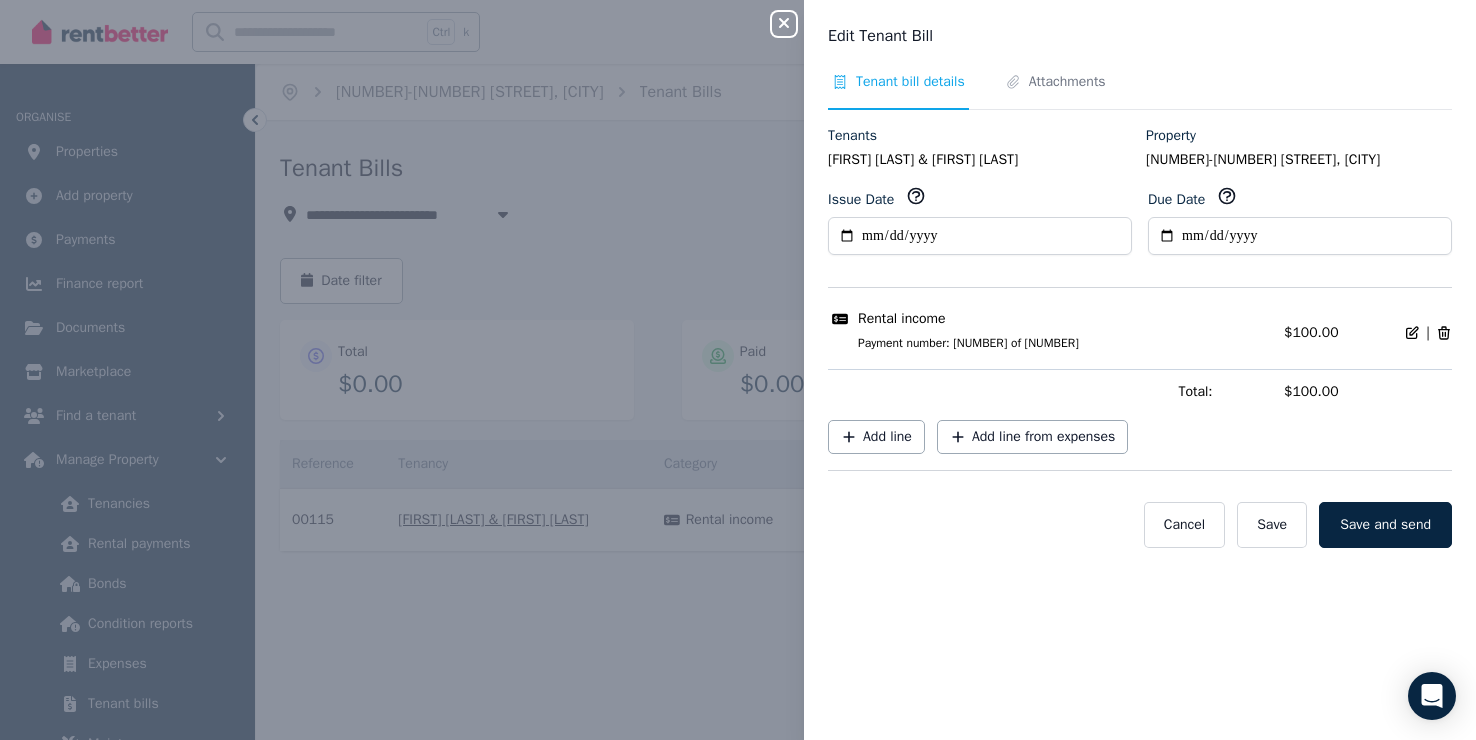 click 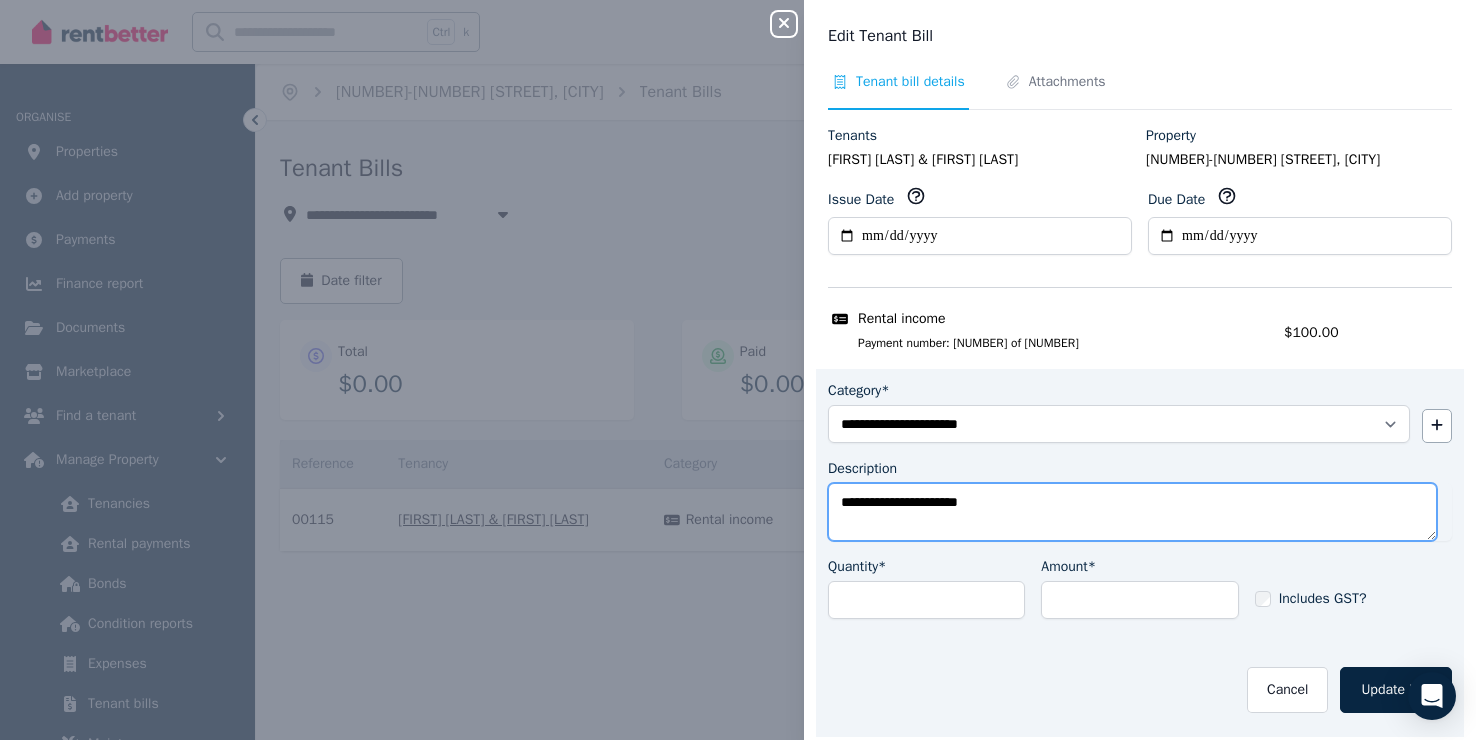 click on "**********" at bounding box center [1132, 512] 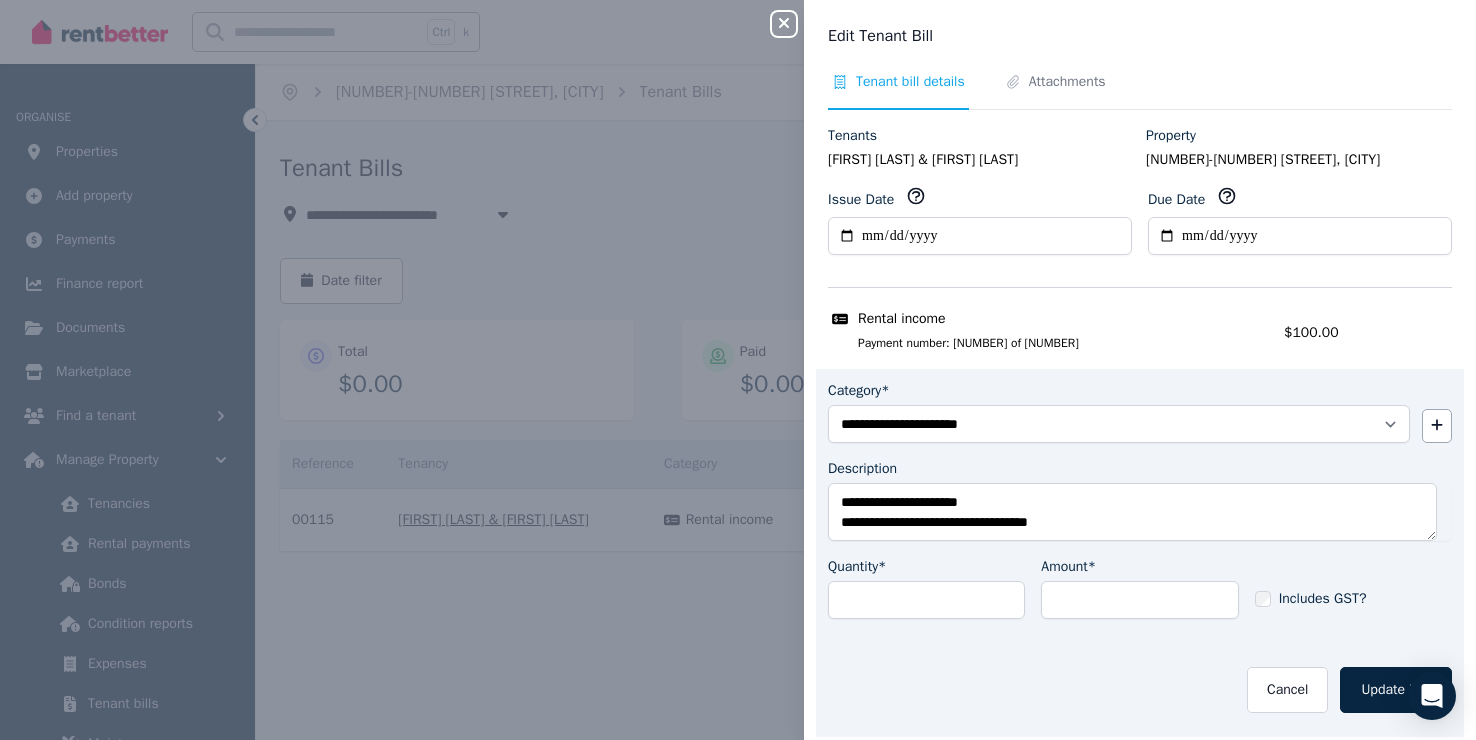 click on "Amount*" at bounding box center [1139, 567] 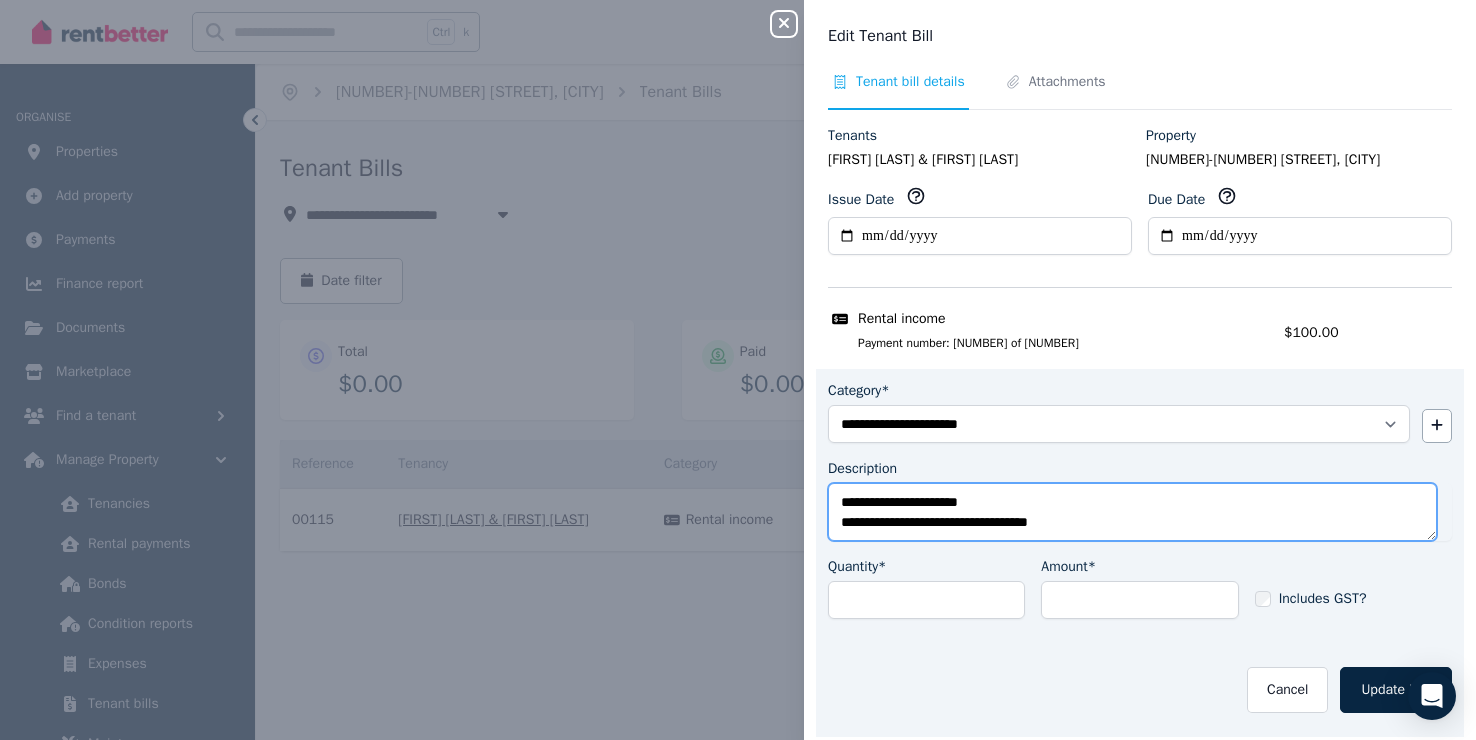 drag, startPoint x: 981, startPoint y: 517, endPoint x: 990, endPoint y: 562, distance: 45.891174 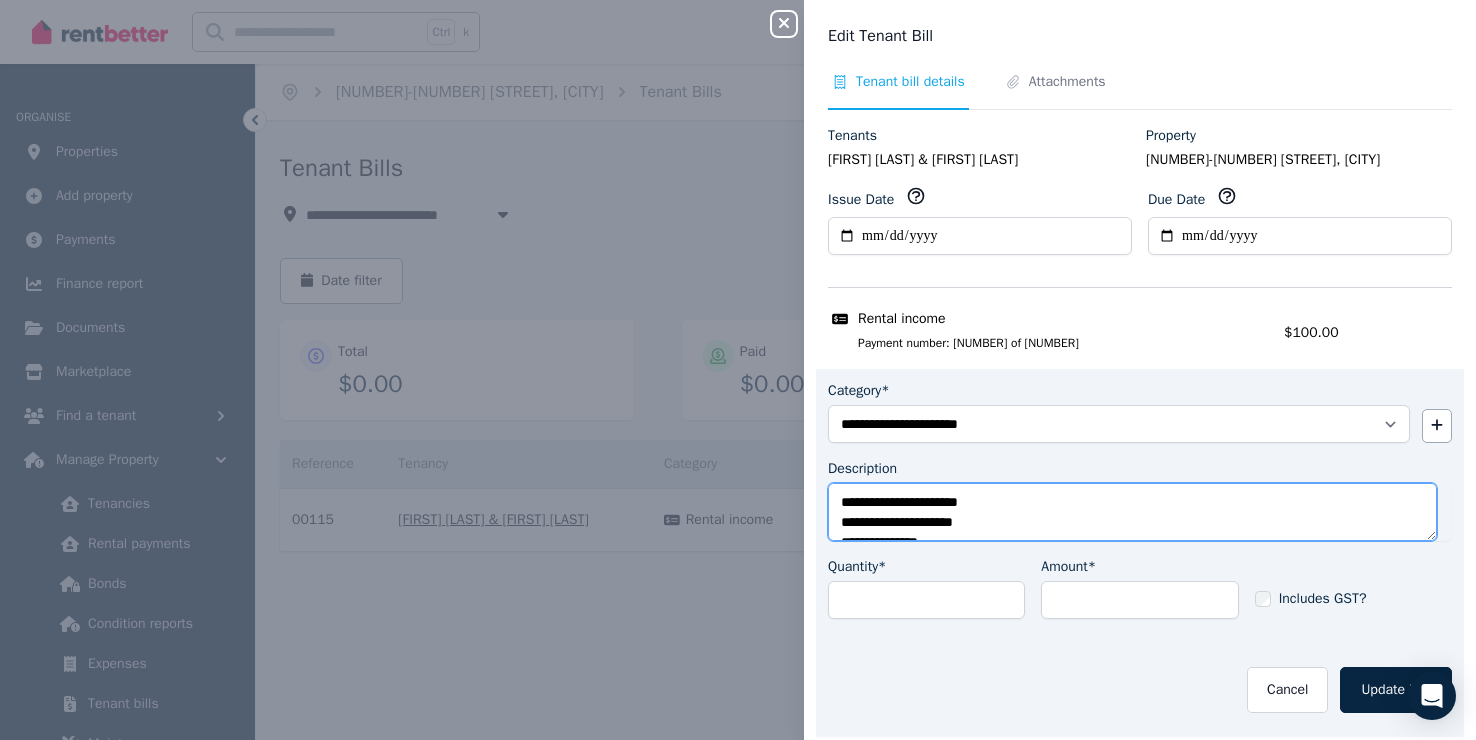 scroll, scrollTop: 12, scrollLeft: 0, axis: vertical 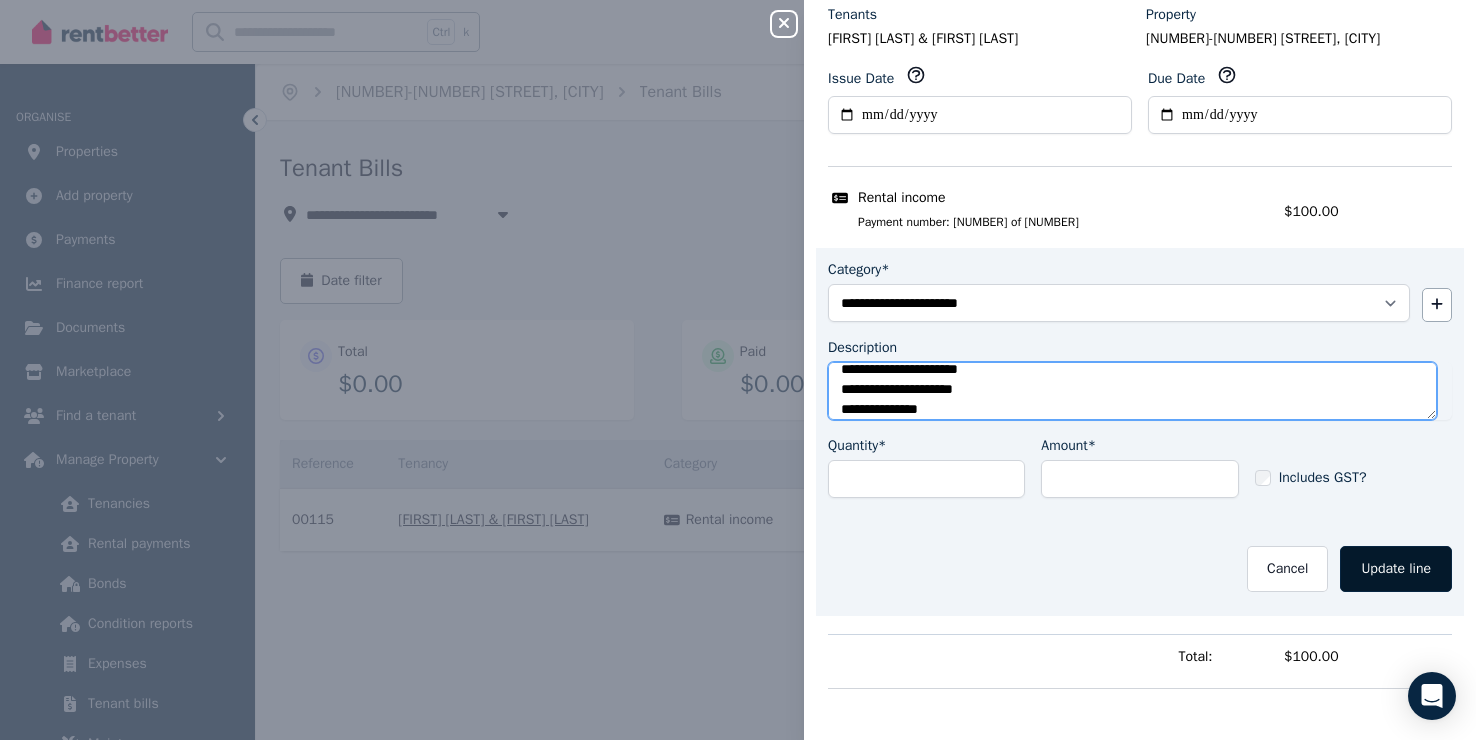 type on "**********" 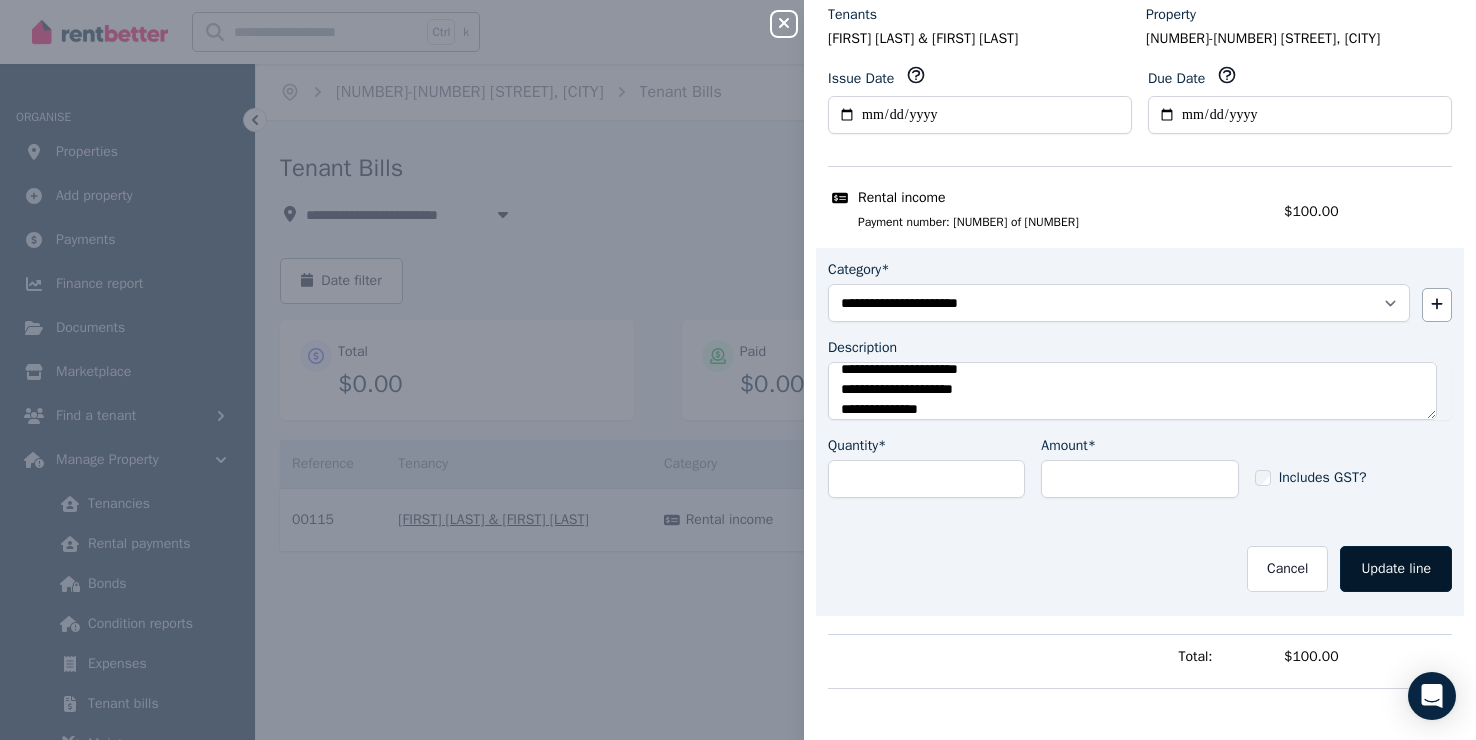 click on "Update line" at bounding box center (1396, 569) 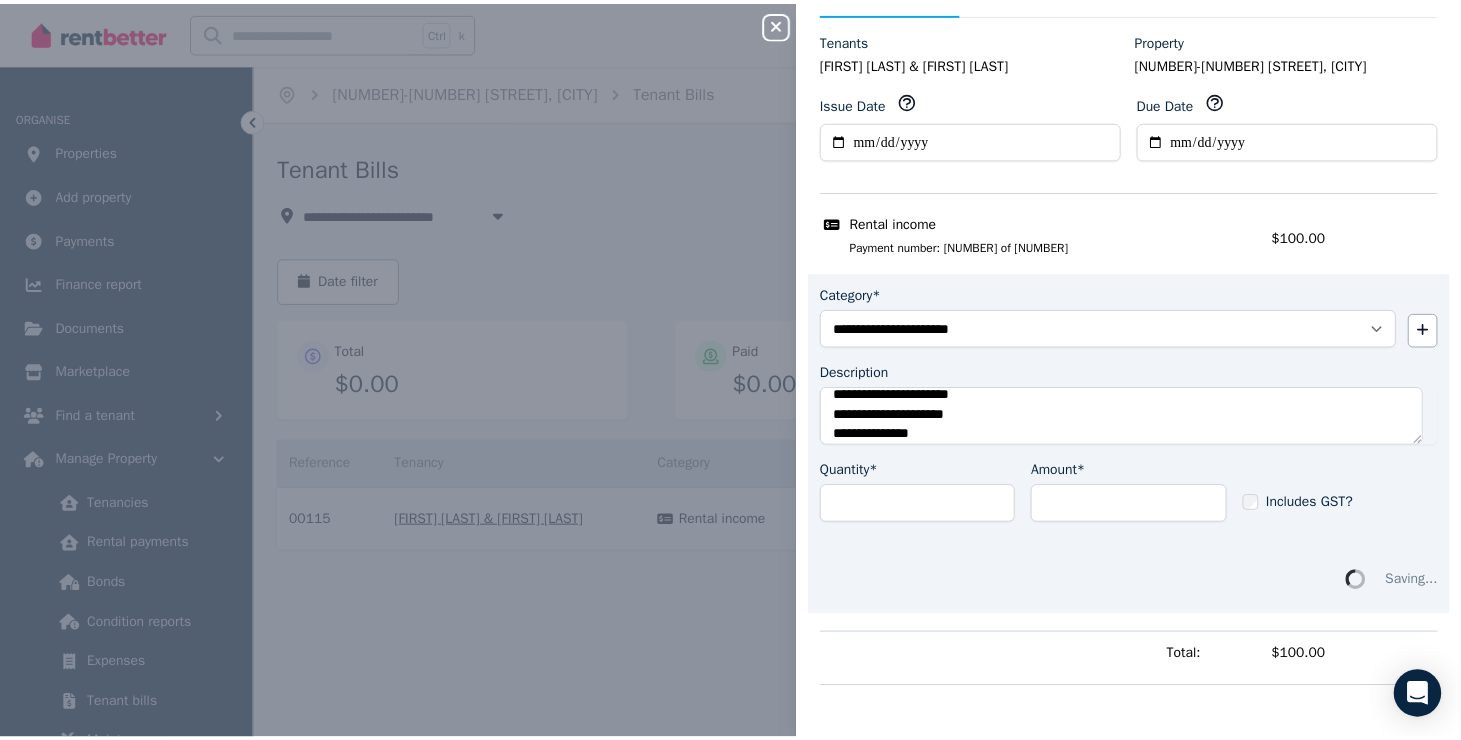 scroll, scrollTop: 0, scrollLeft: 0, axis: both 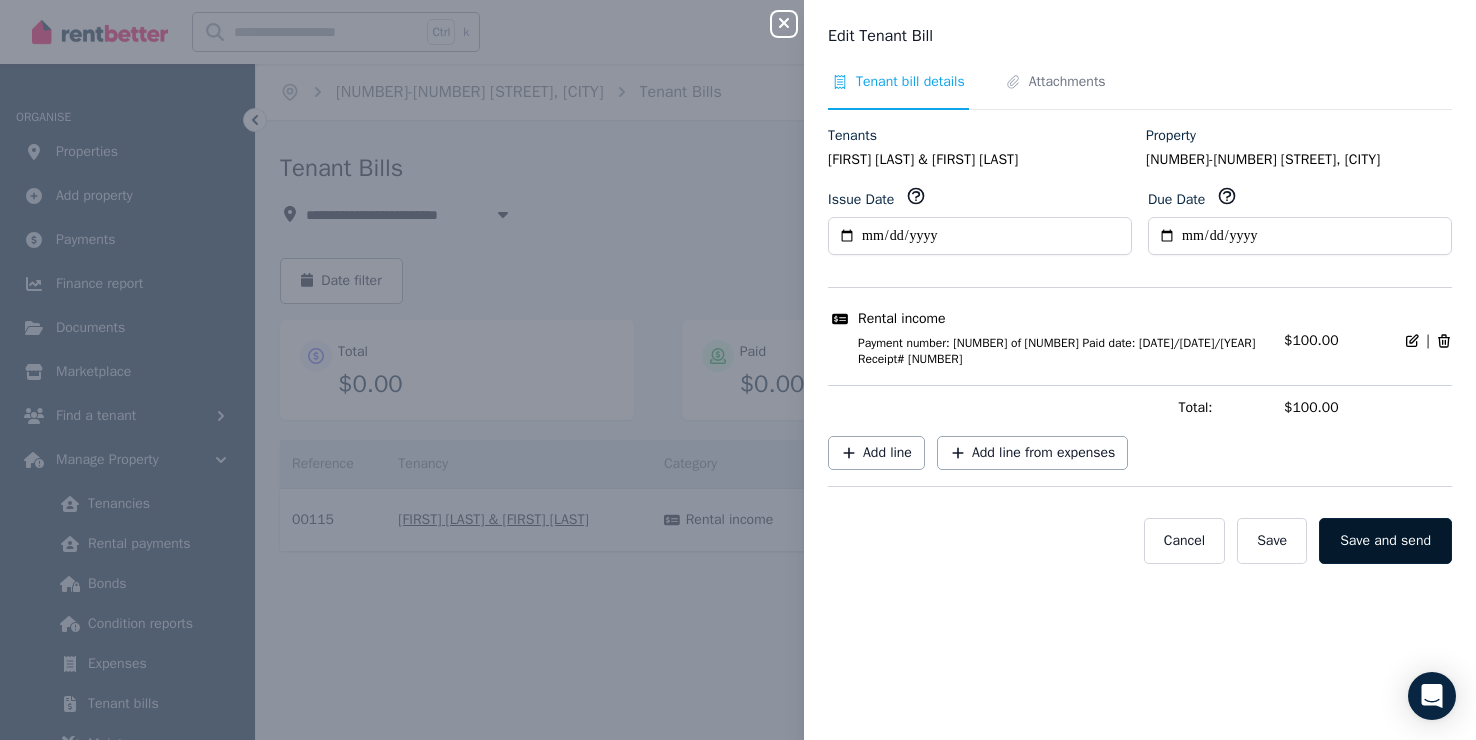 click on "Save and send" at bounding box center (1385, 541) 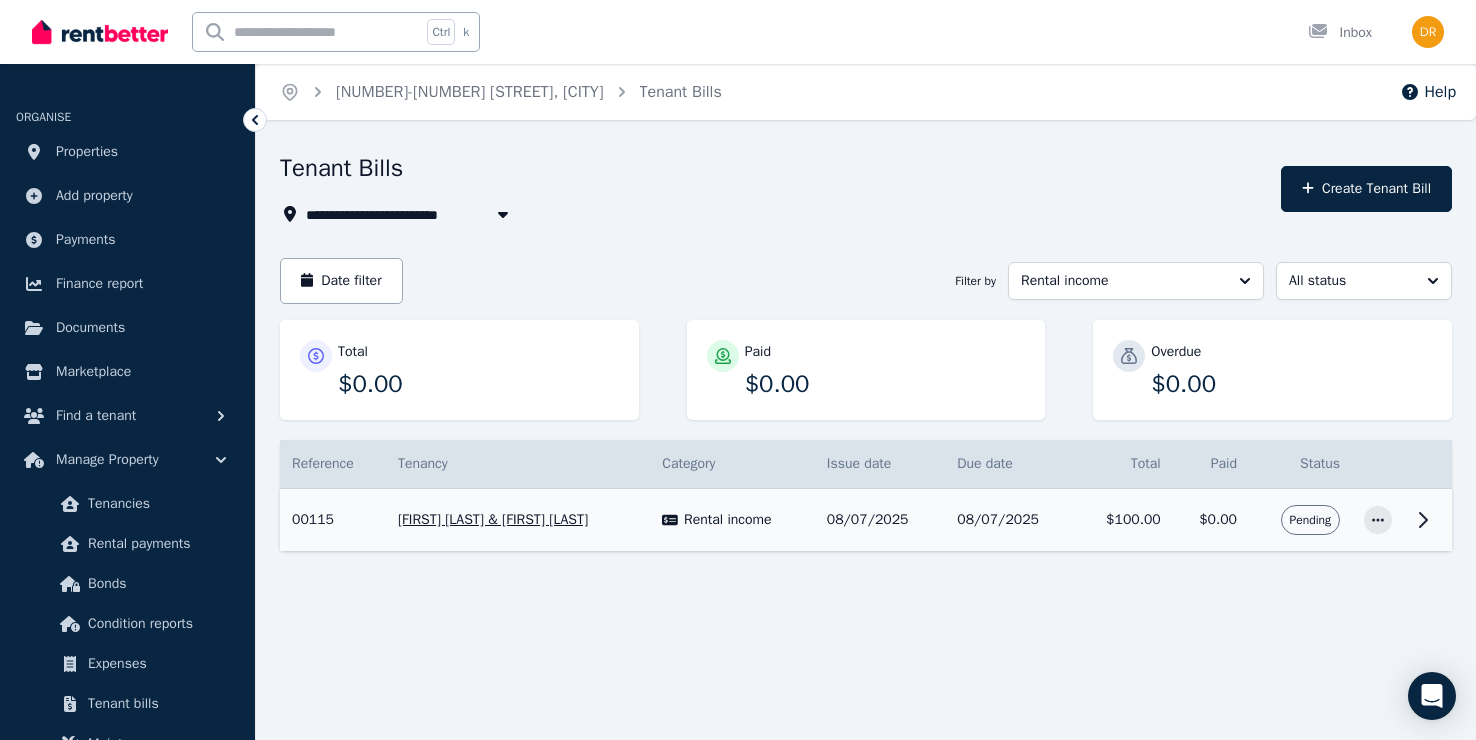click on "Pending" at bounding box center (1310, 520) 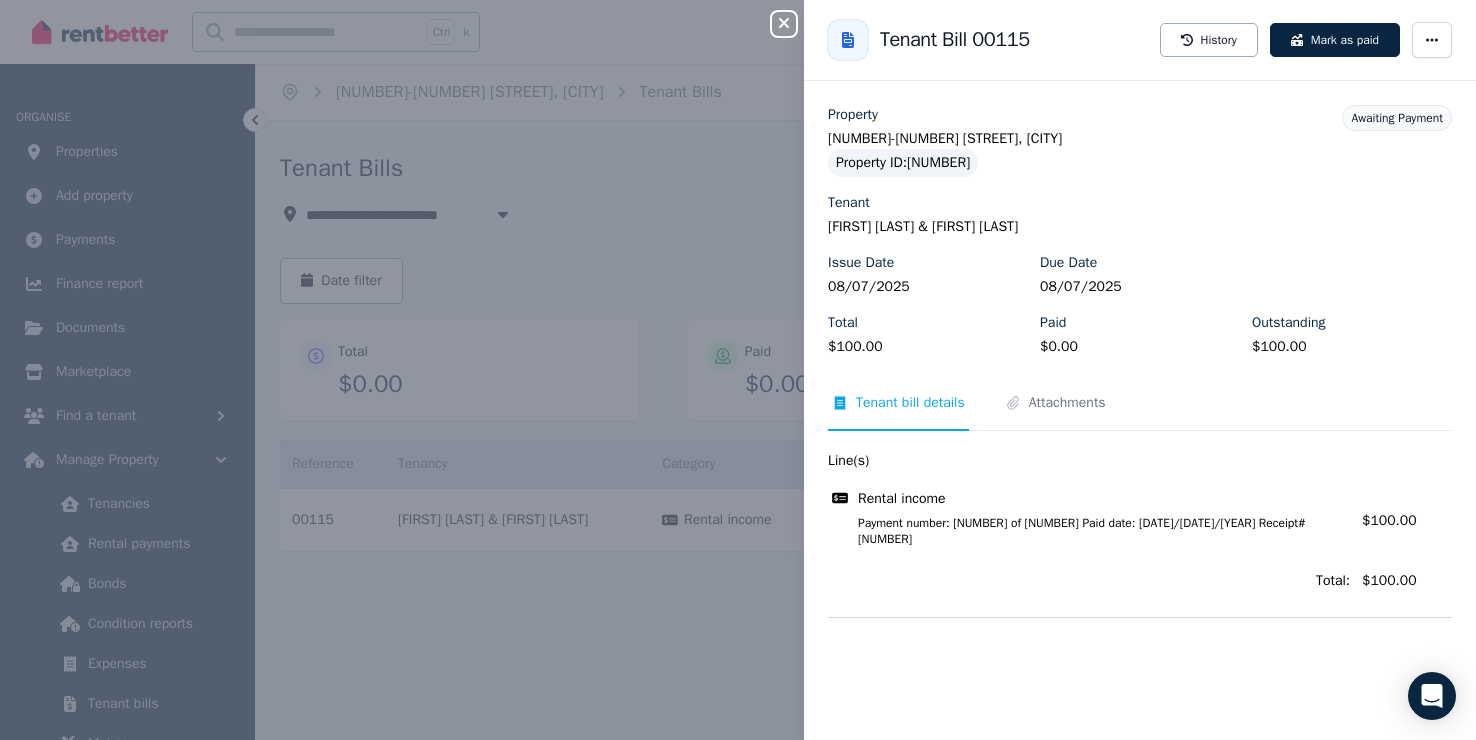 click on "Awaiting Payment" at bounding box center (1397, 118) 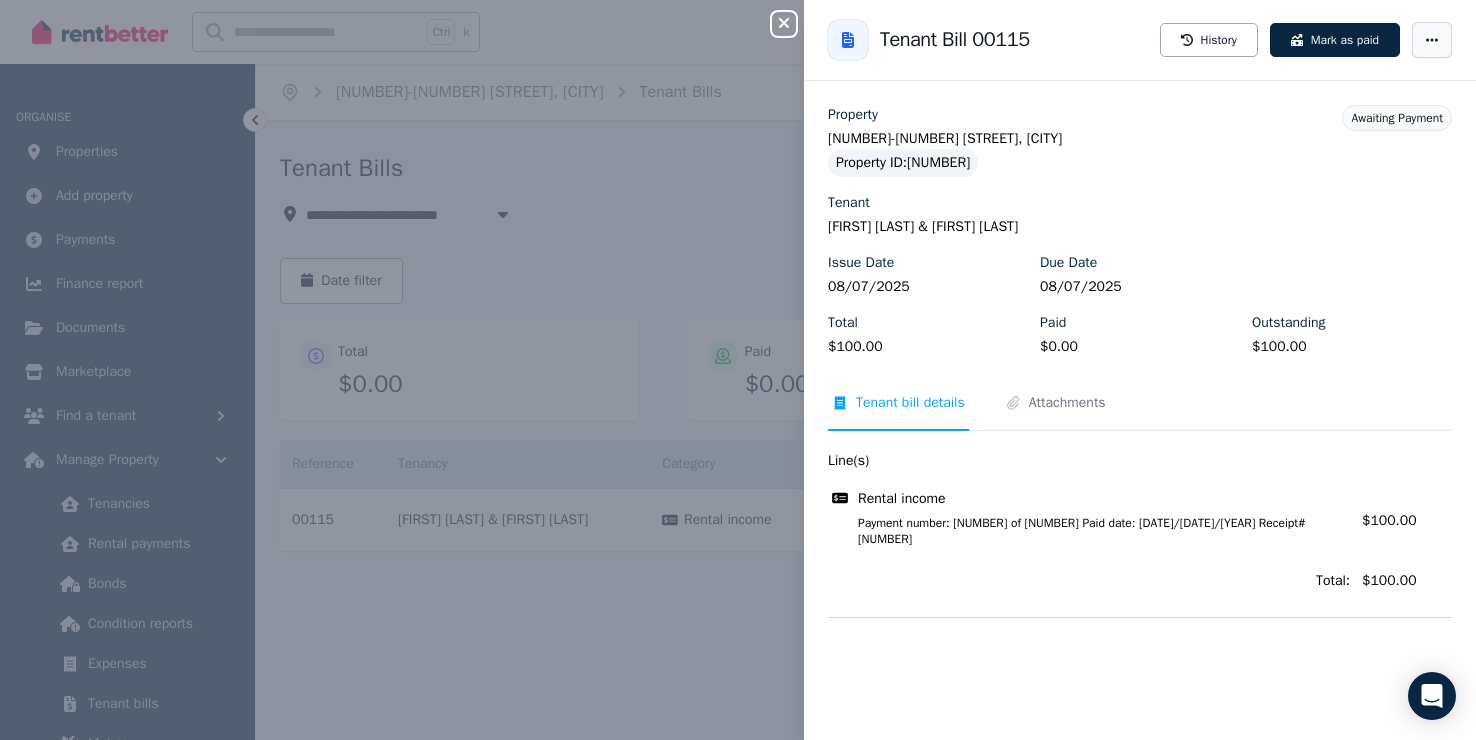 click at bounding box center (1432, 40) 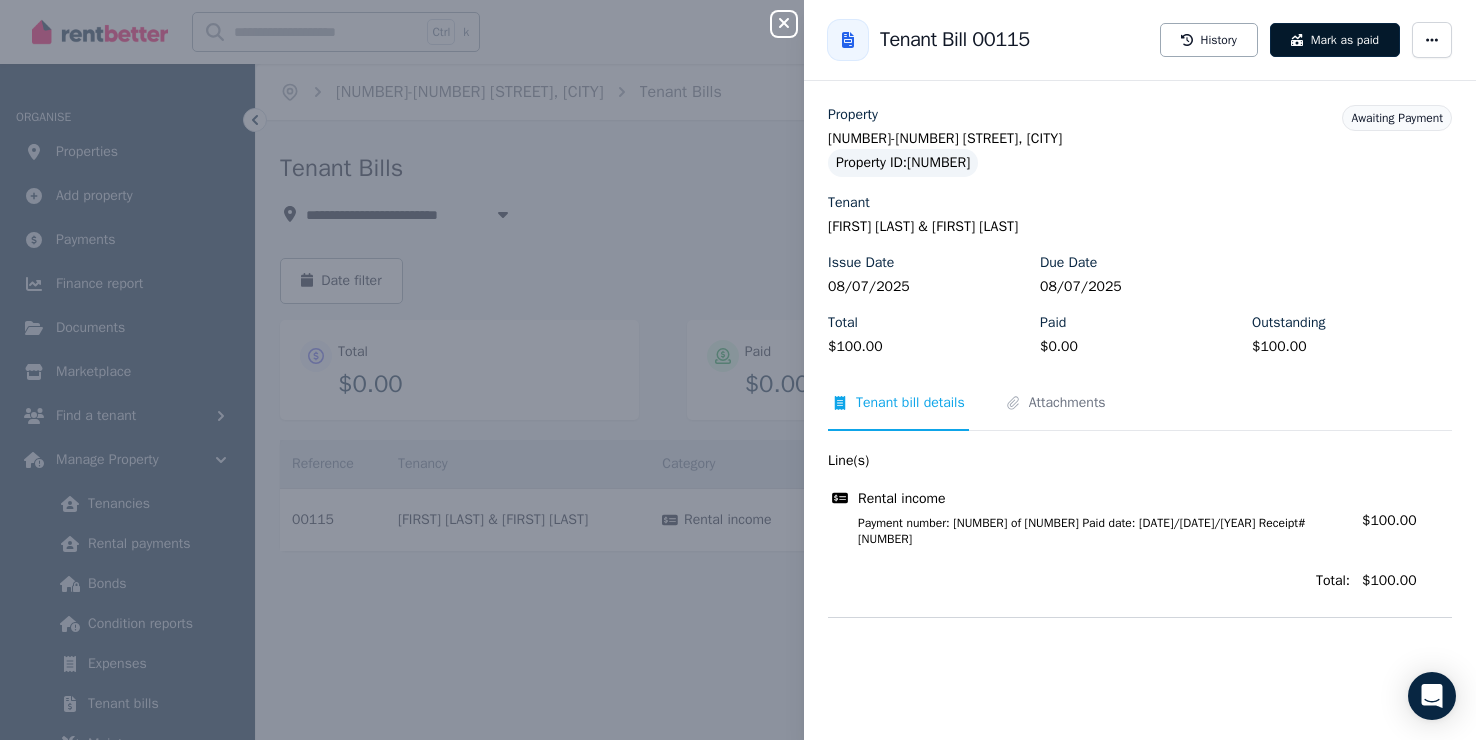 click on "Mark as paid" at bounding box center [1335, 40] 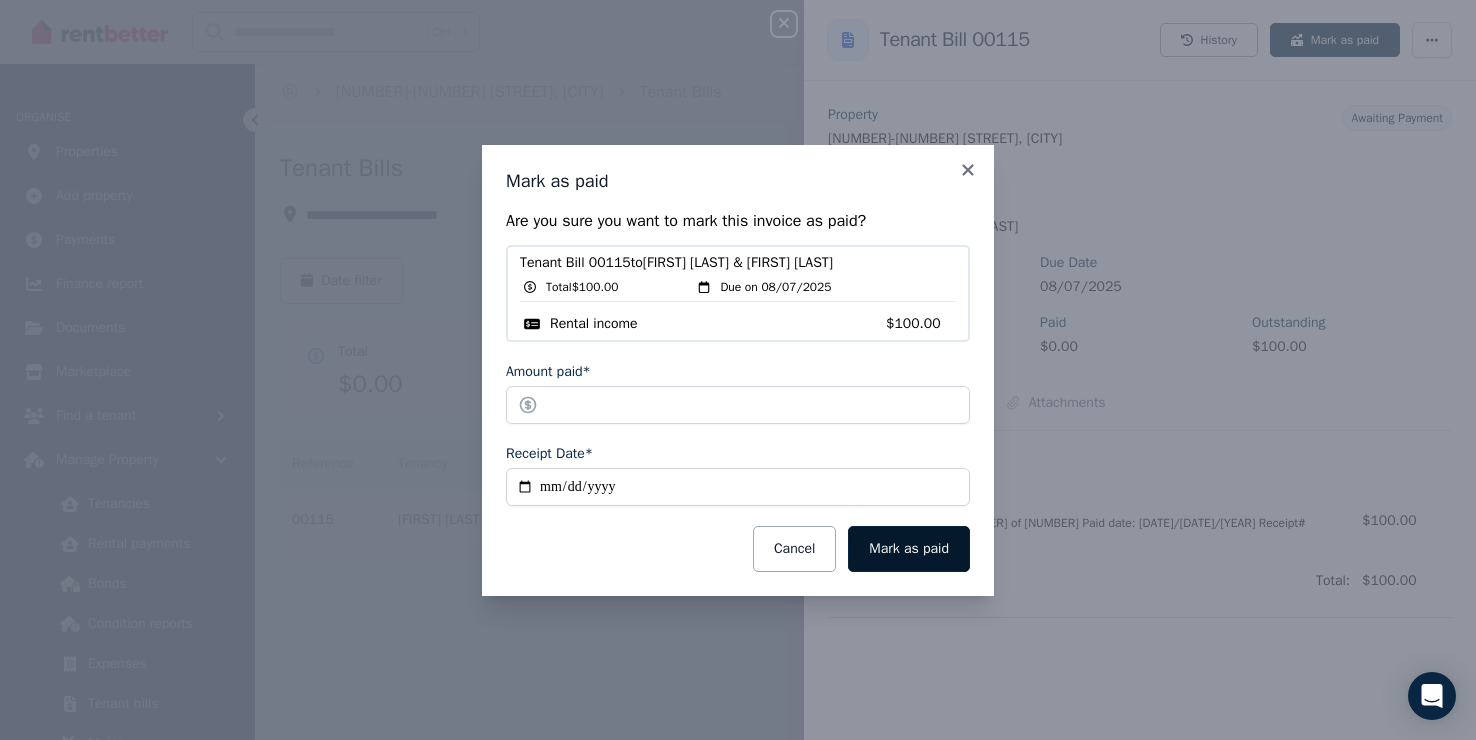 click on "Mark as paid" at bounding box center (909, 549) 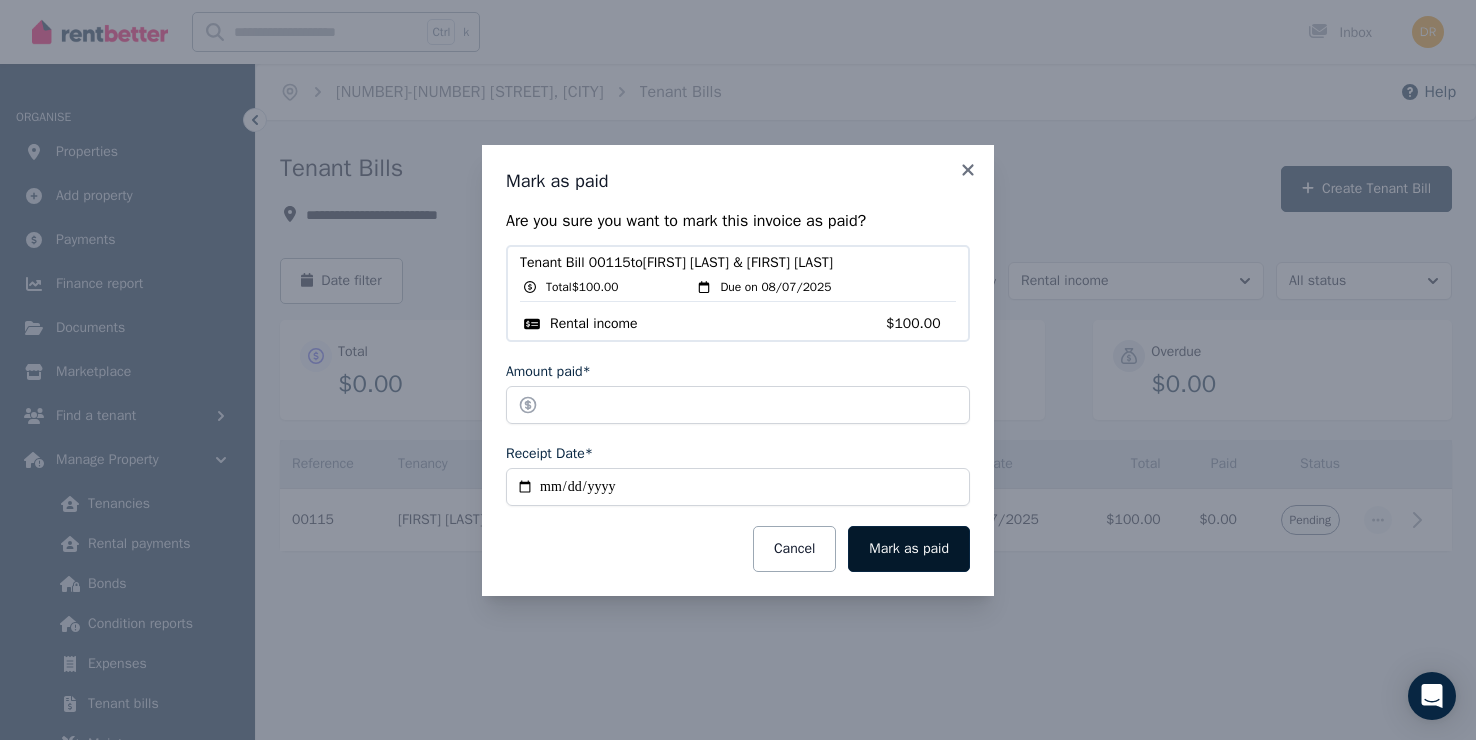 click on "Mark as paid" at bounding box center (909, 549) 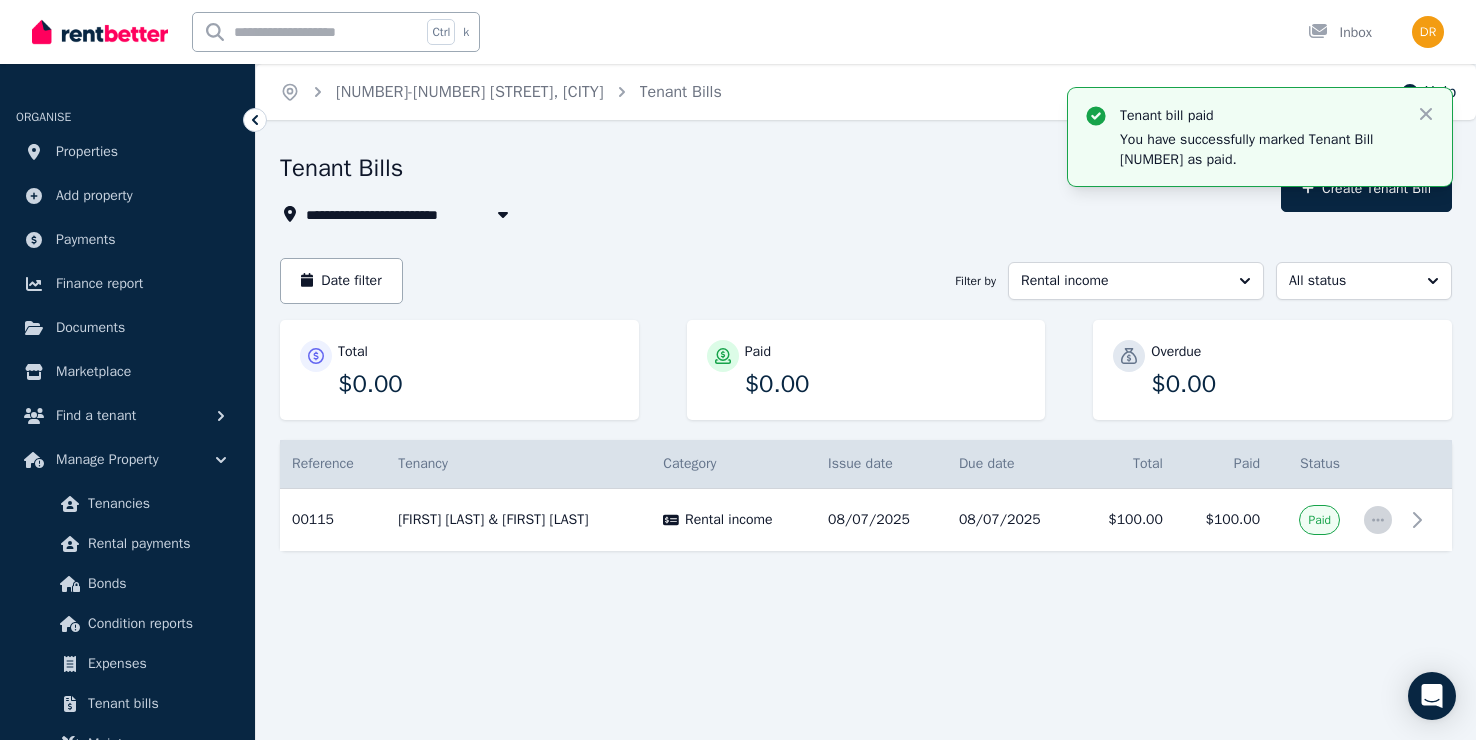 click 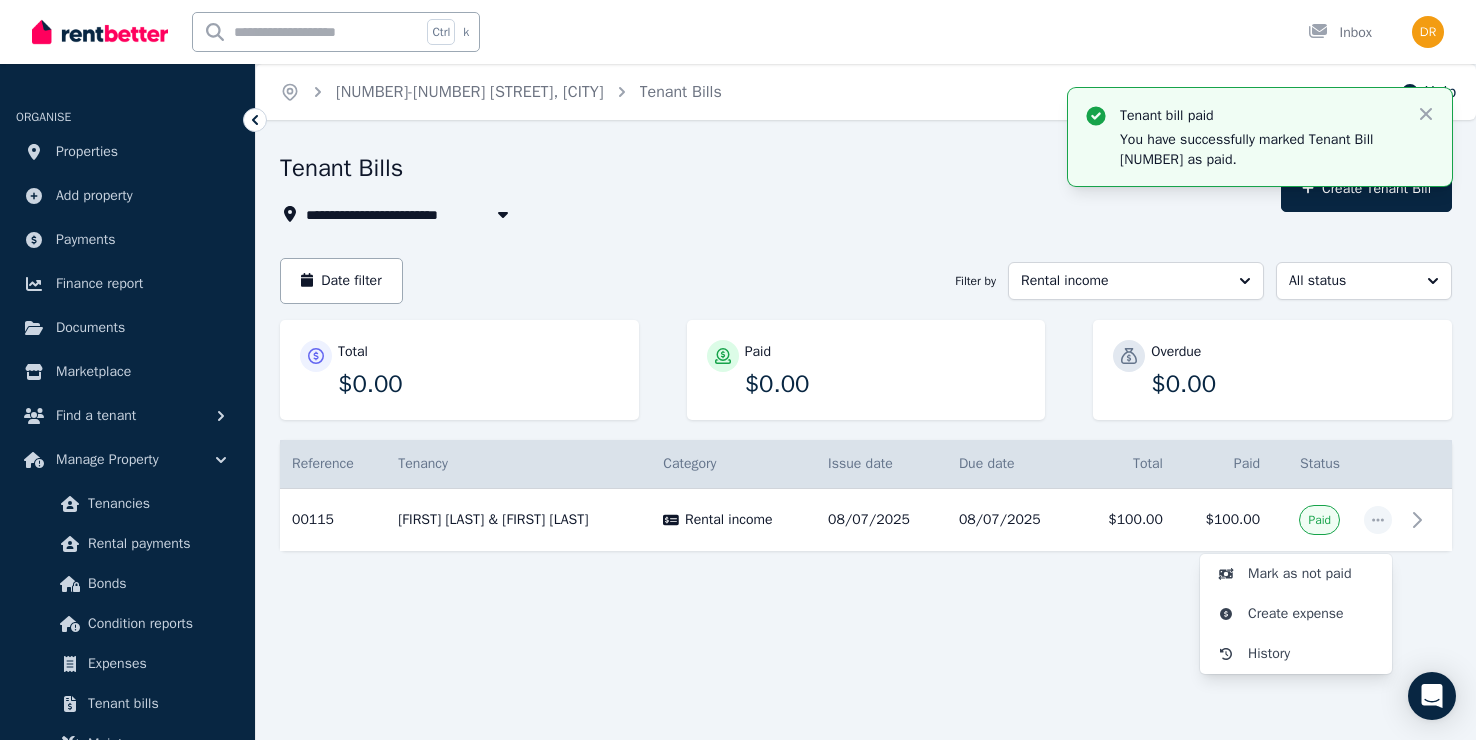 click 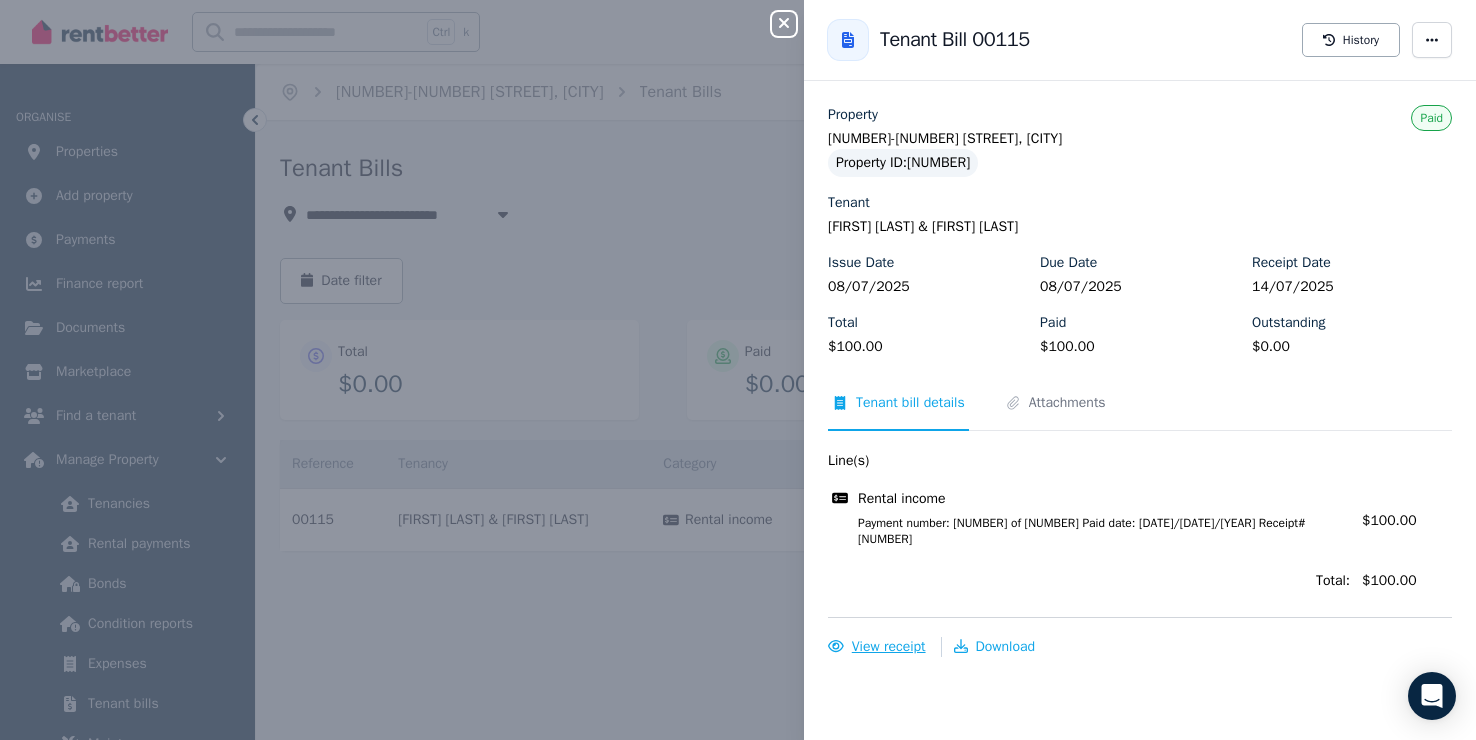 click on "View receipt" at bounding box center (889, 646) 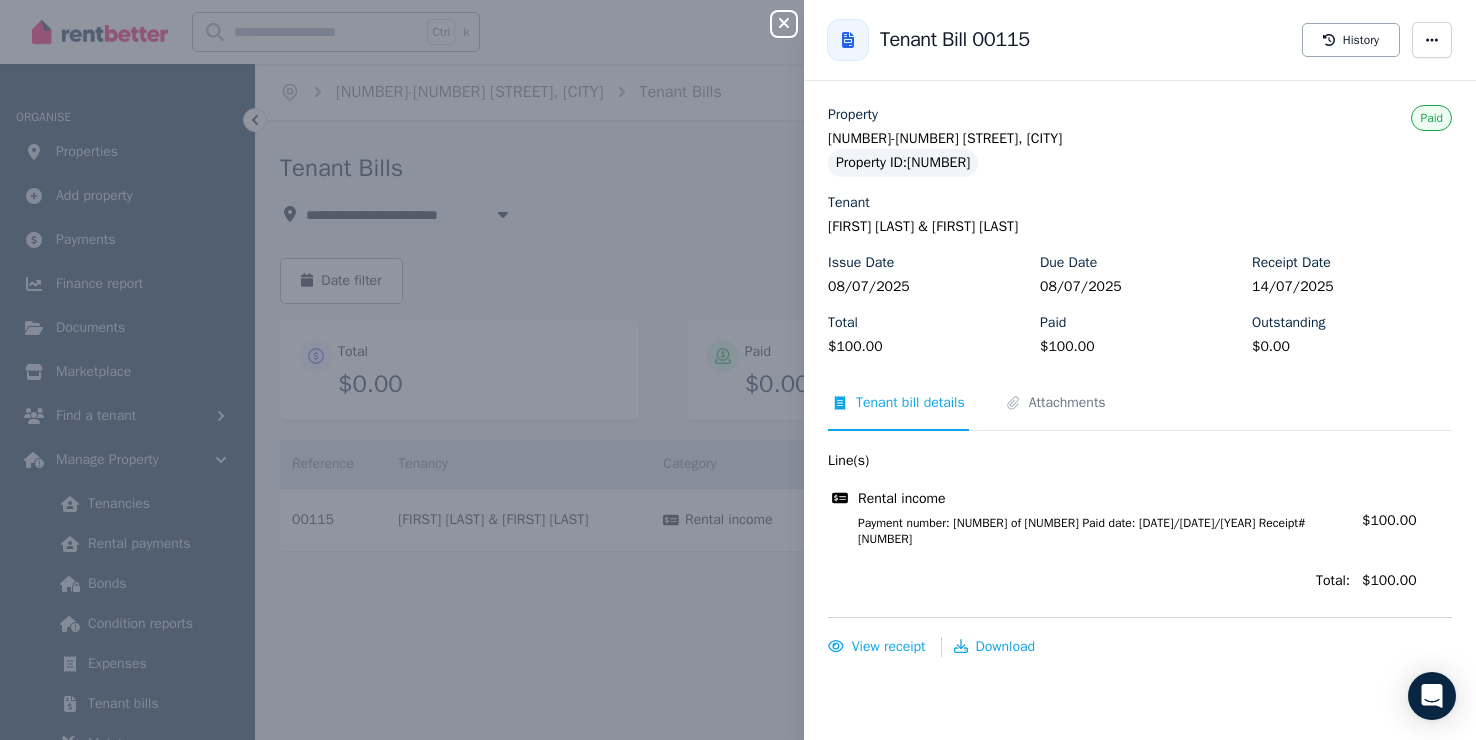 click 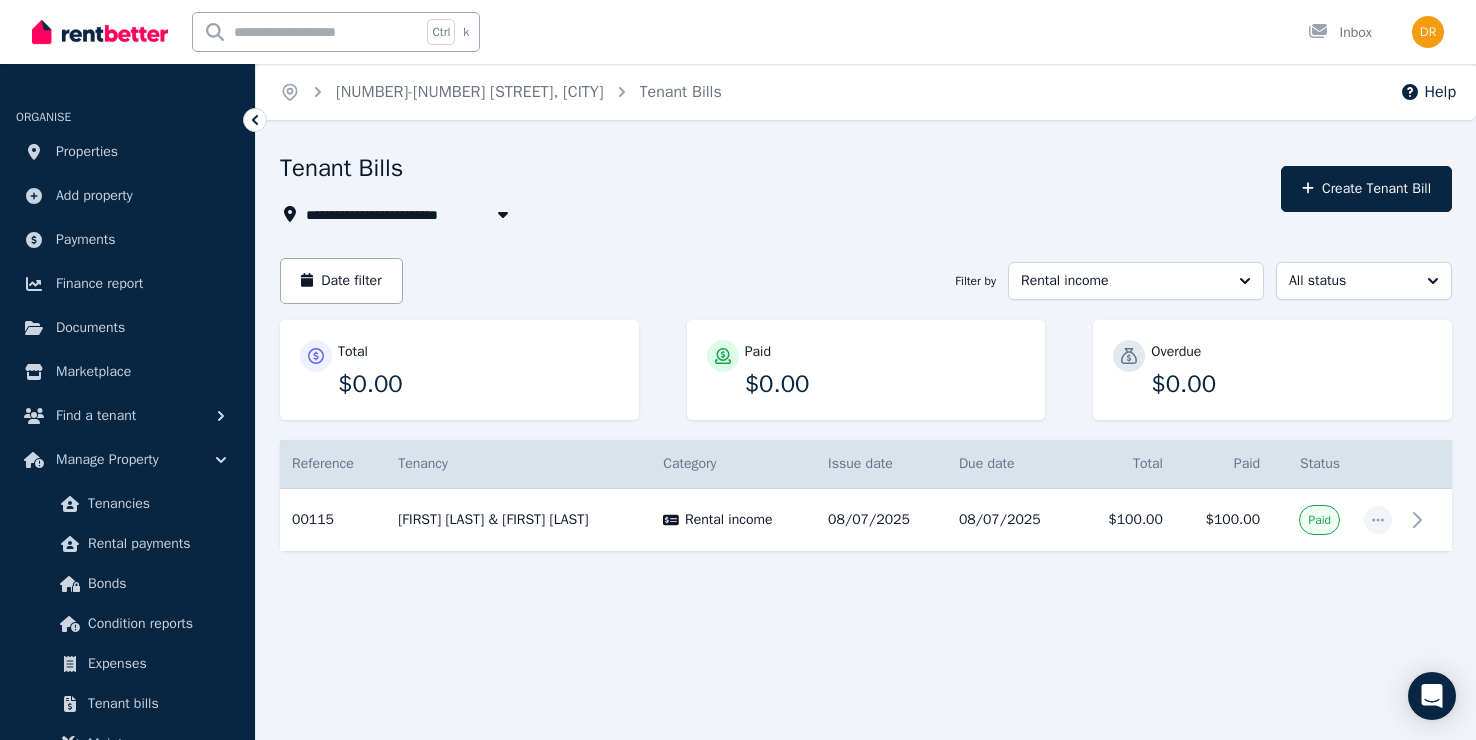 click 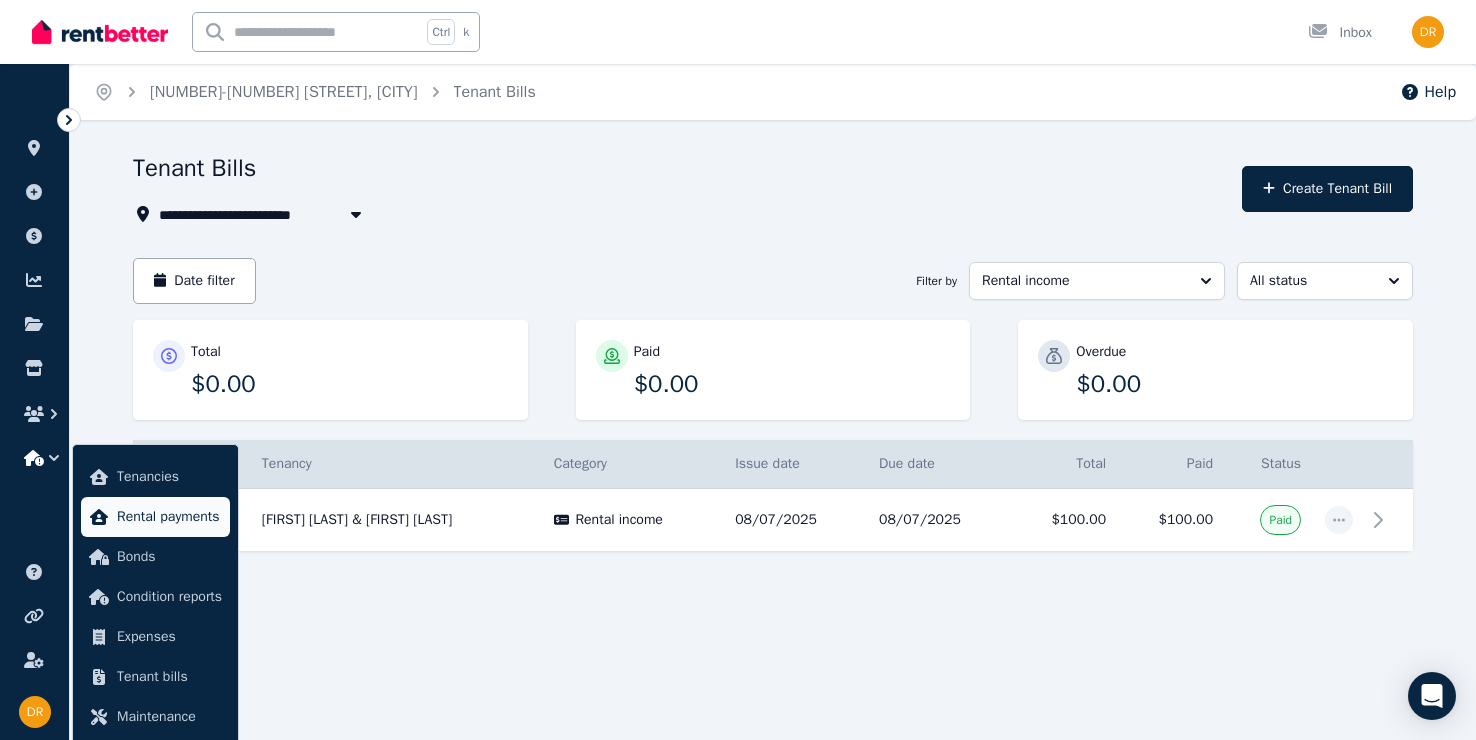 click on "Rental payments" at bounding box center [169, 517] 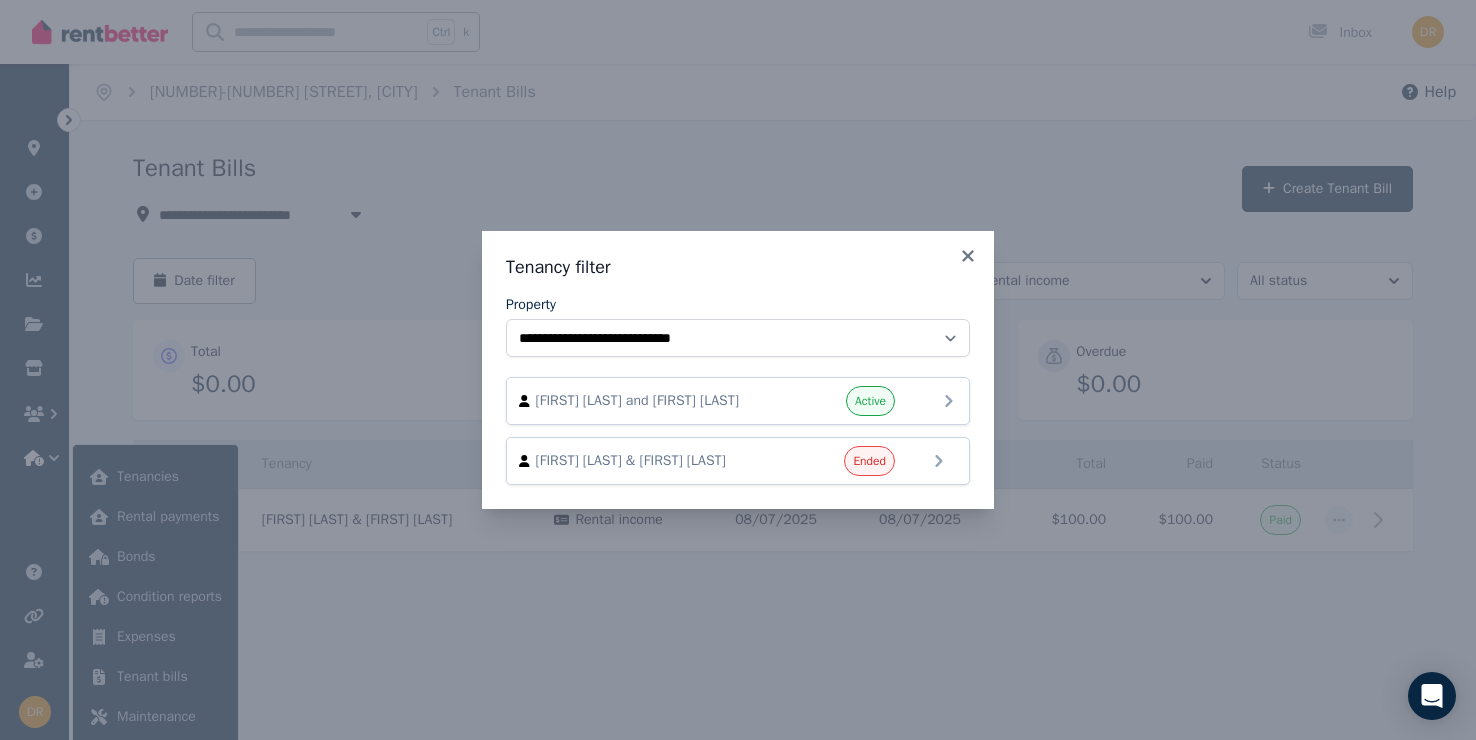 click on "[FIRST] [LAST] and [FIRST] [LAST]" at bounding box center [650, 401] 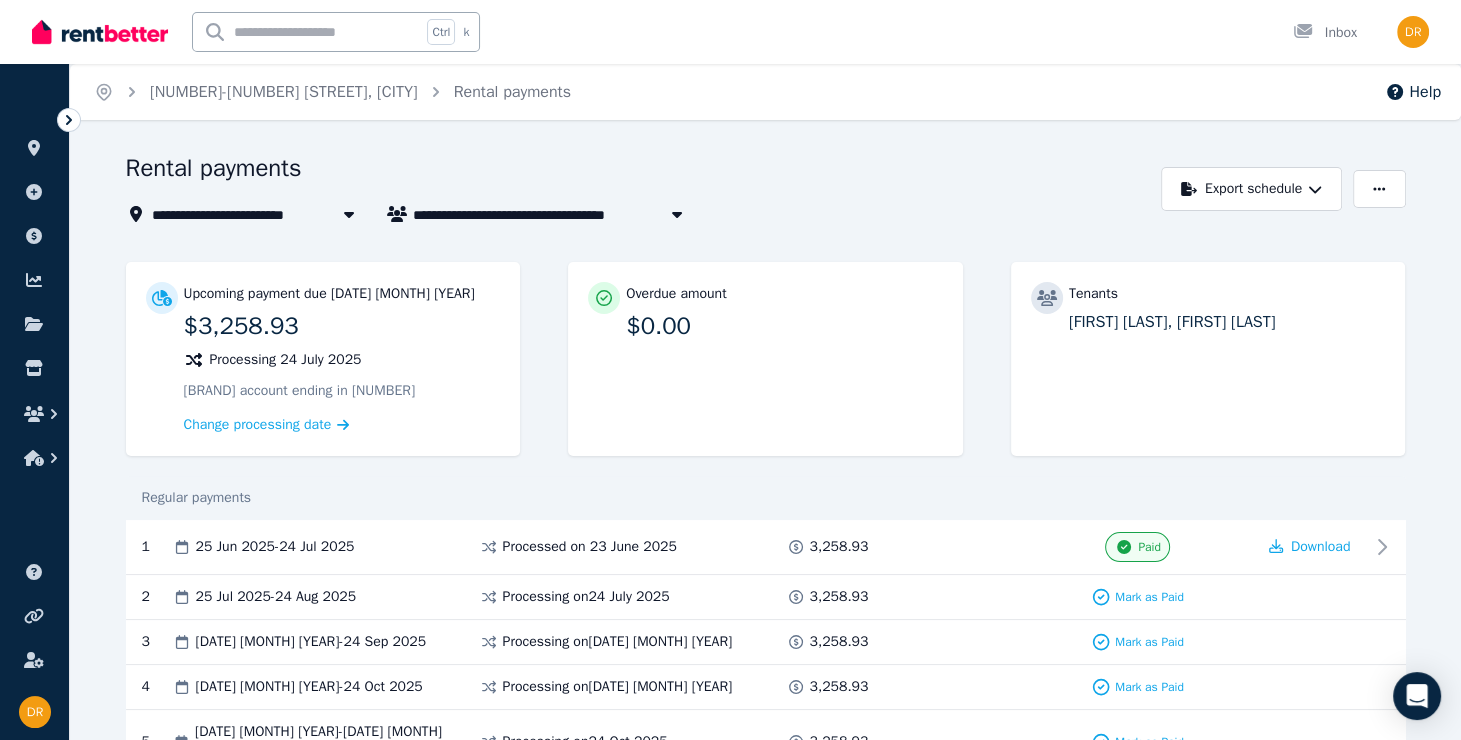 click on "Home [NUMBER]-[NUMBER] [STREET], [CITY] Rental payments Help" at bounding box center (765, 92) 